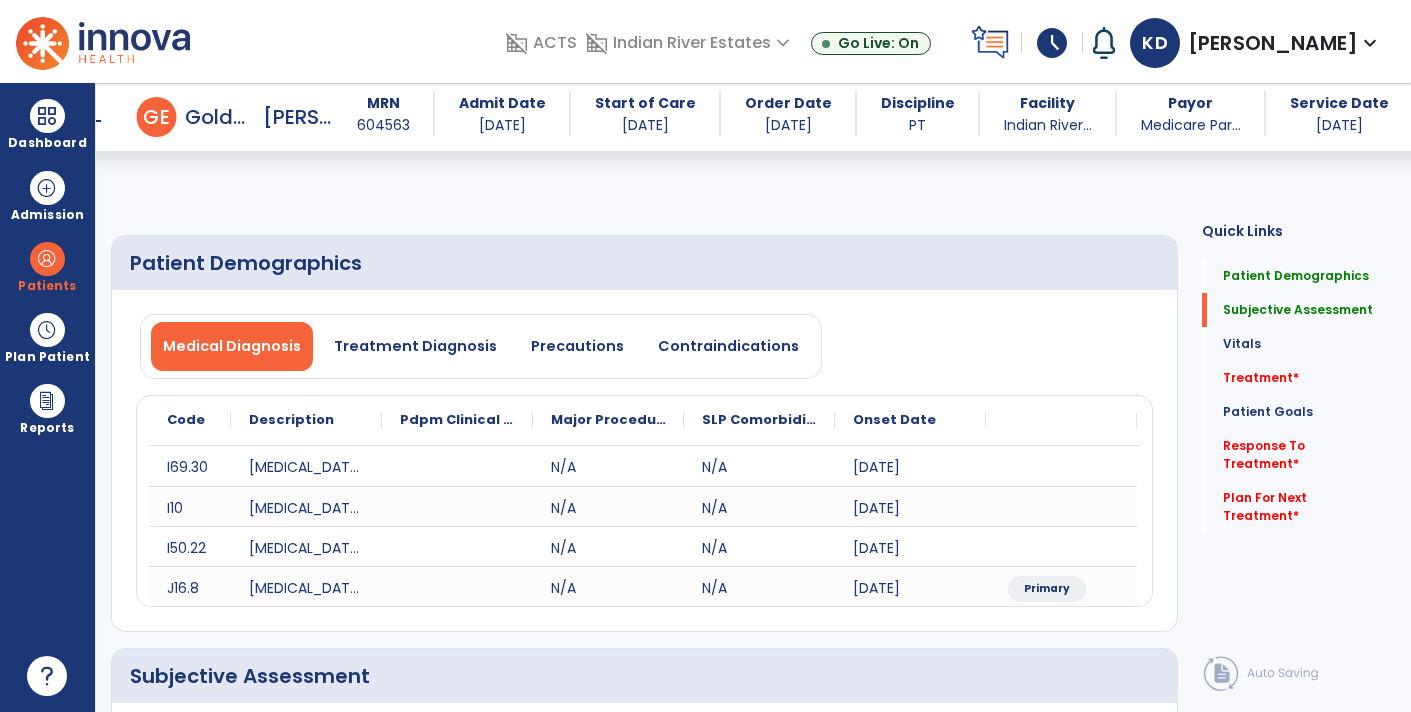 select on "*" 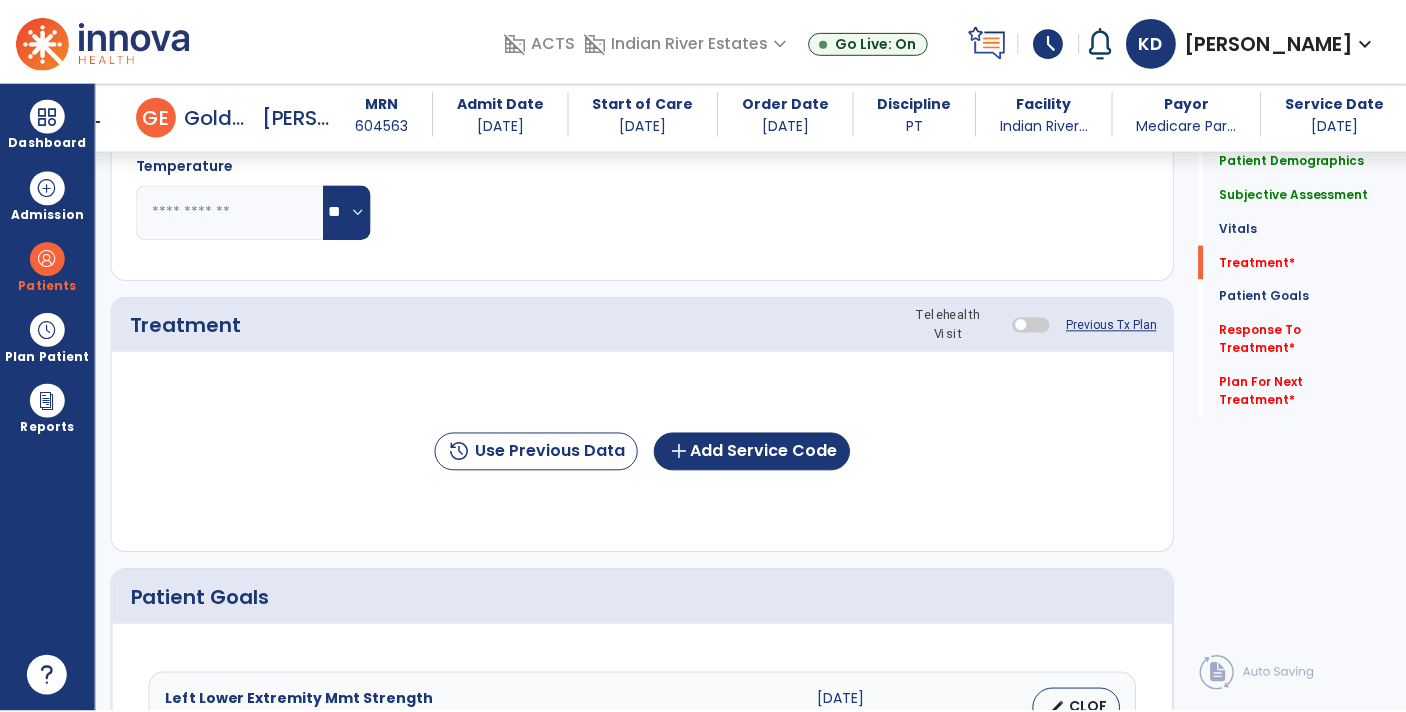 scroll, scrollTop: 1081, scrollLeft: 0, axis: vertical 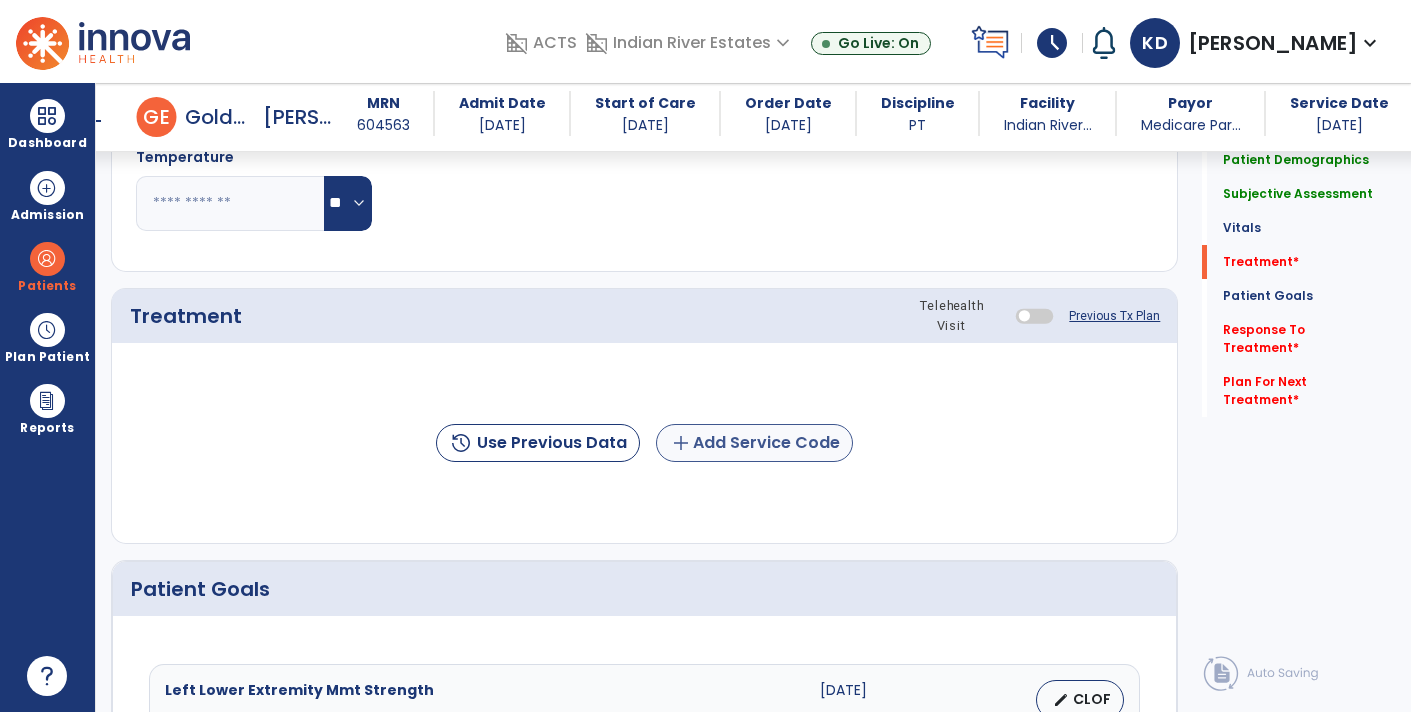 type on "**********" 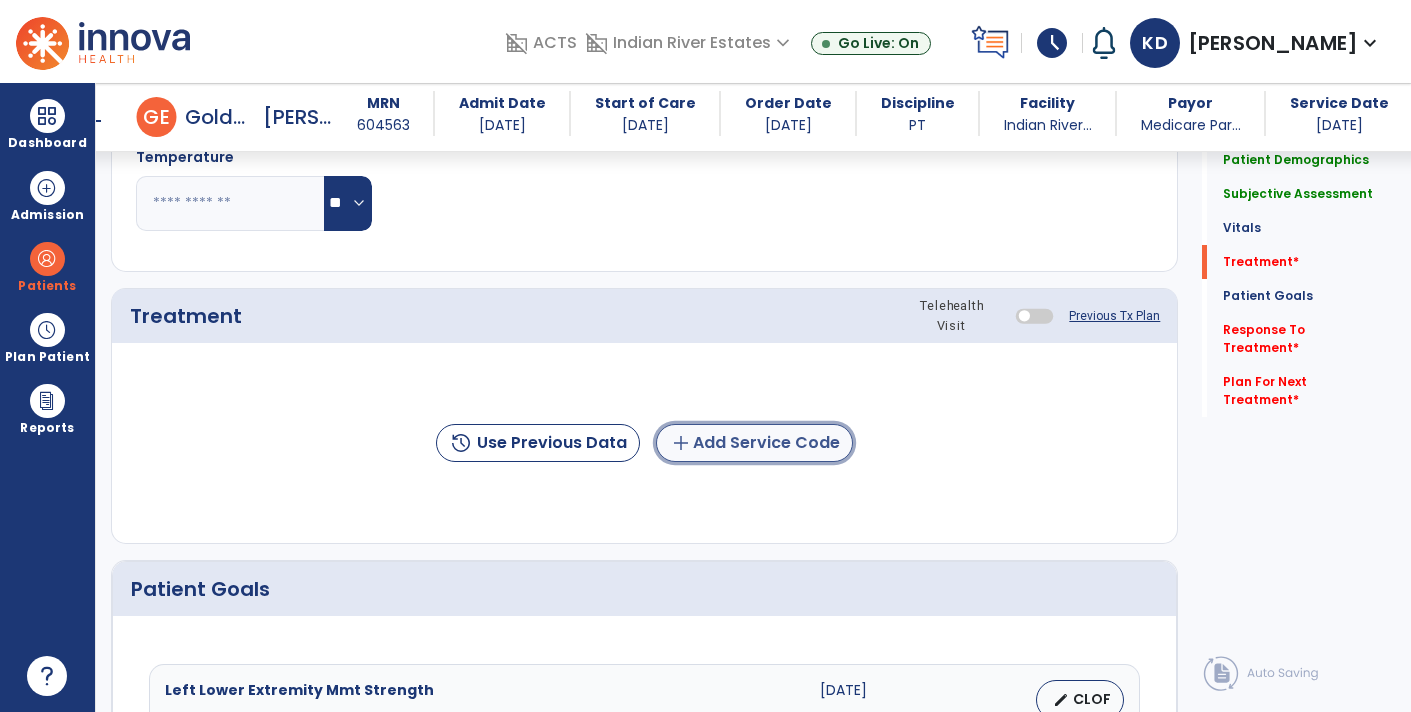 click on "add" 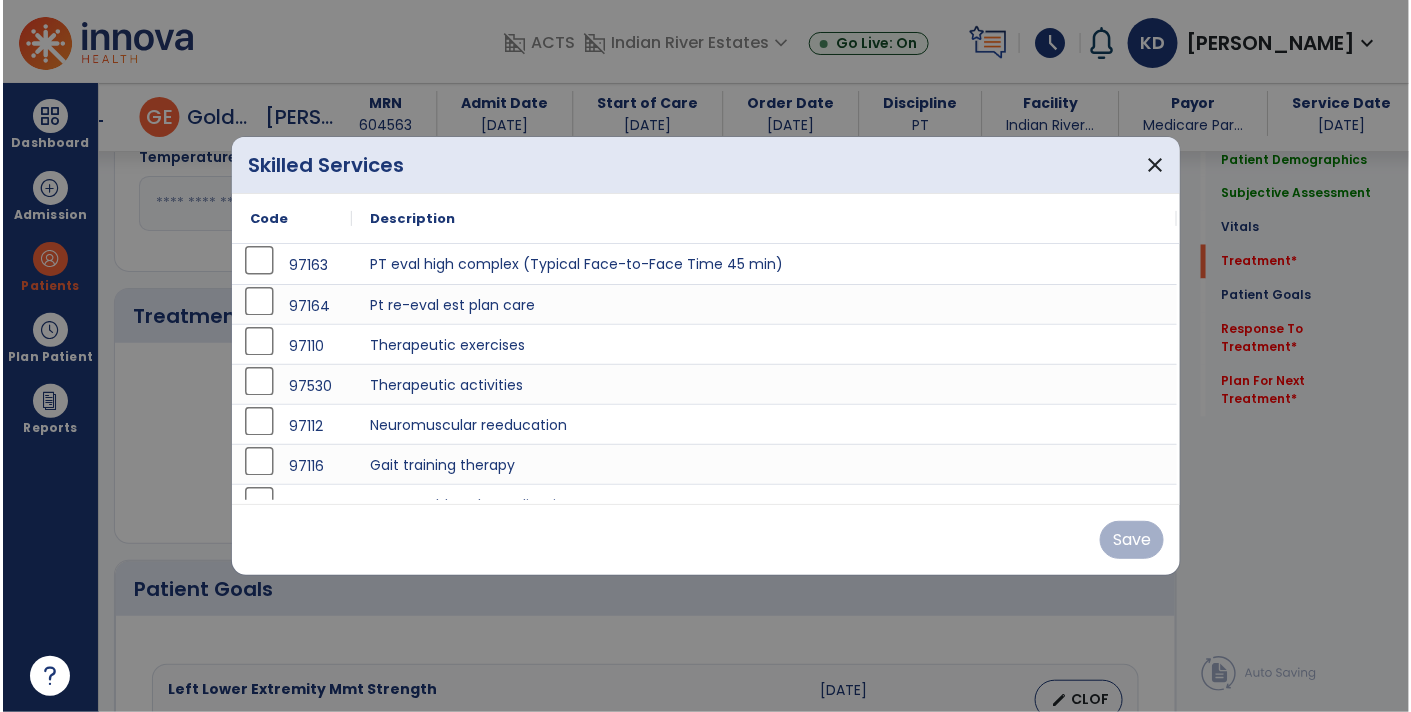 scroll, scrollTop: 1081, scrollLeft: 0, axis: vertical 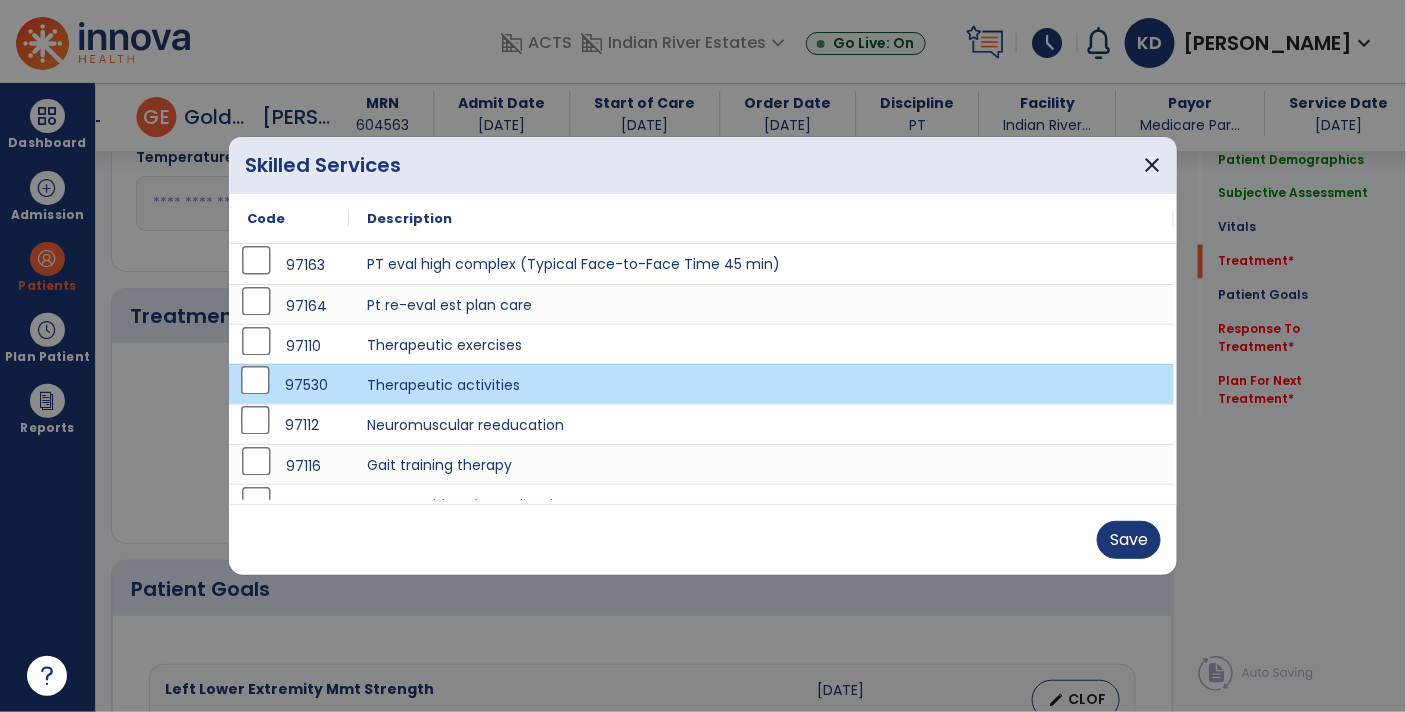click on "97112" at bounding box center (289, 424) 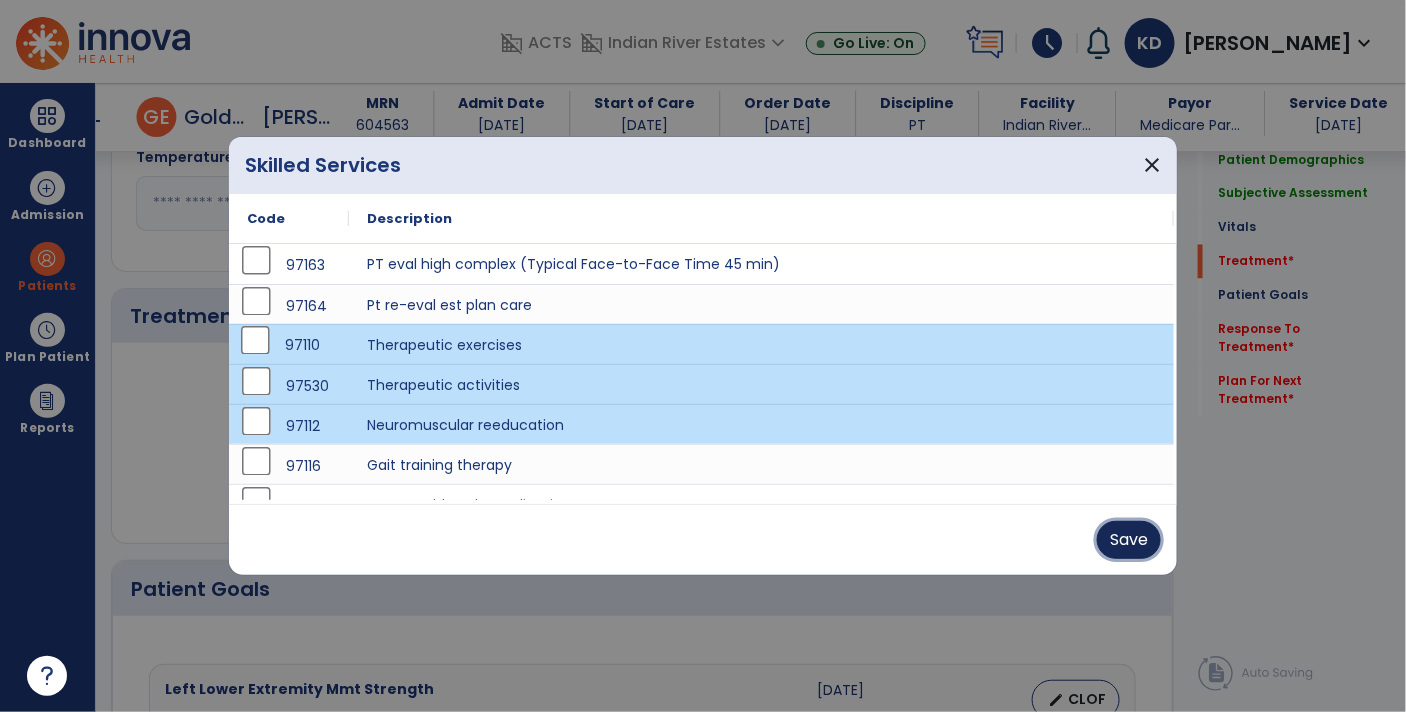 click on "Save" at bounding box center [1129, 540] 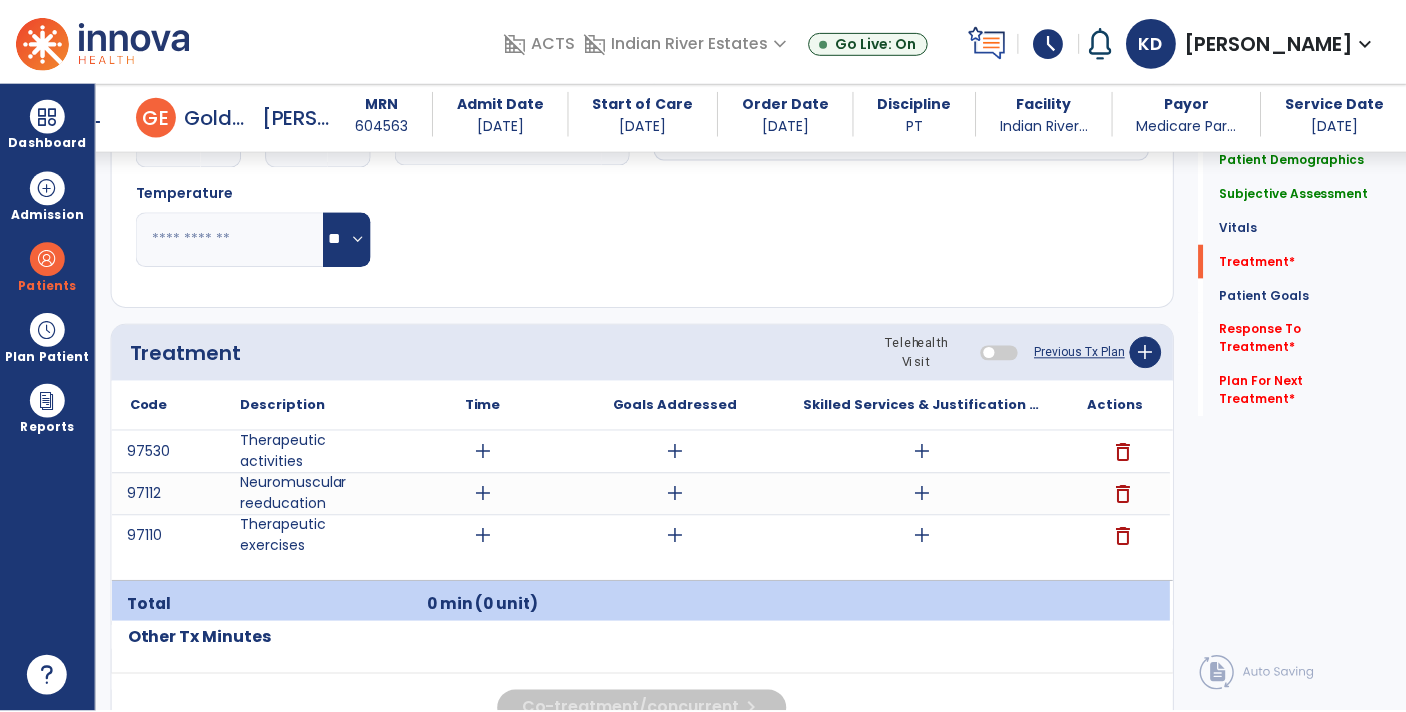 scroll, scrollTop: 1043, scrollLeft: 0, axis: vertical 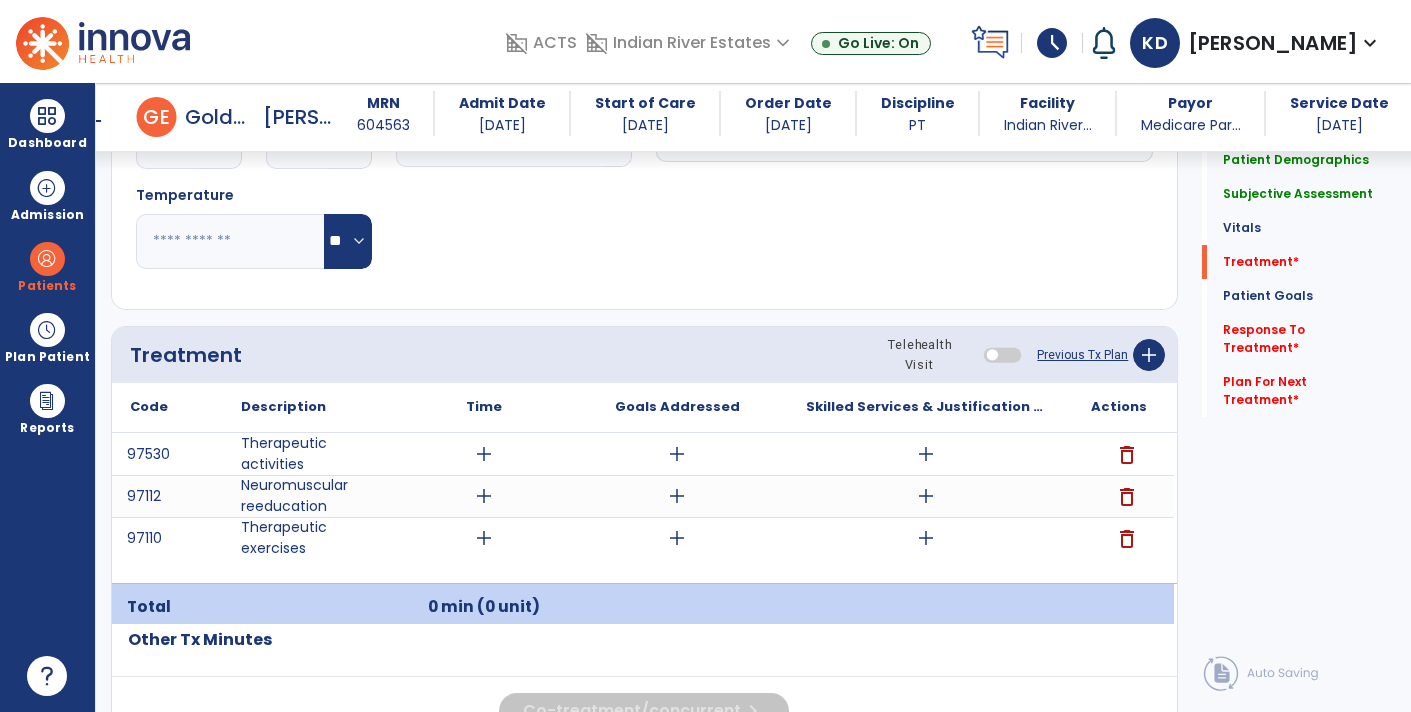 click on "add" at bounding box center [926, 454] 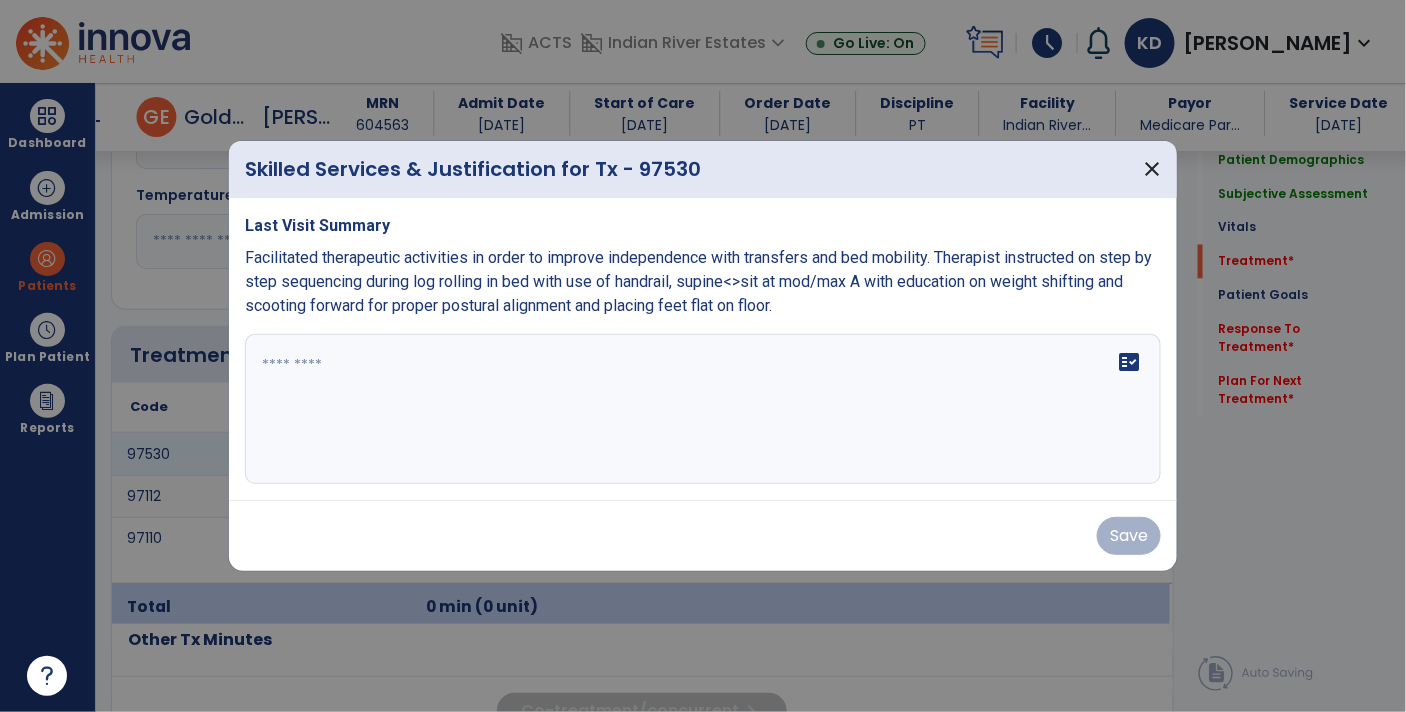 scroll, scrollTop: 1043, scrollLeft: 0, axis: vertical 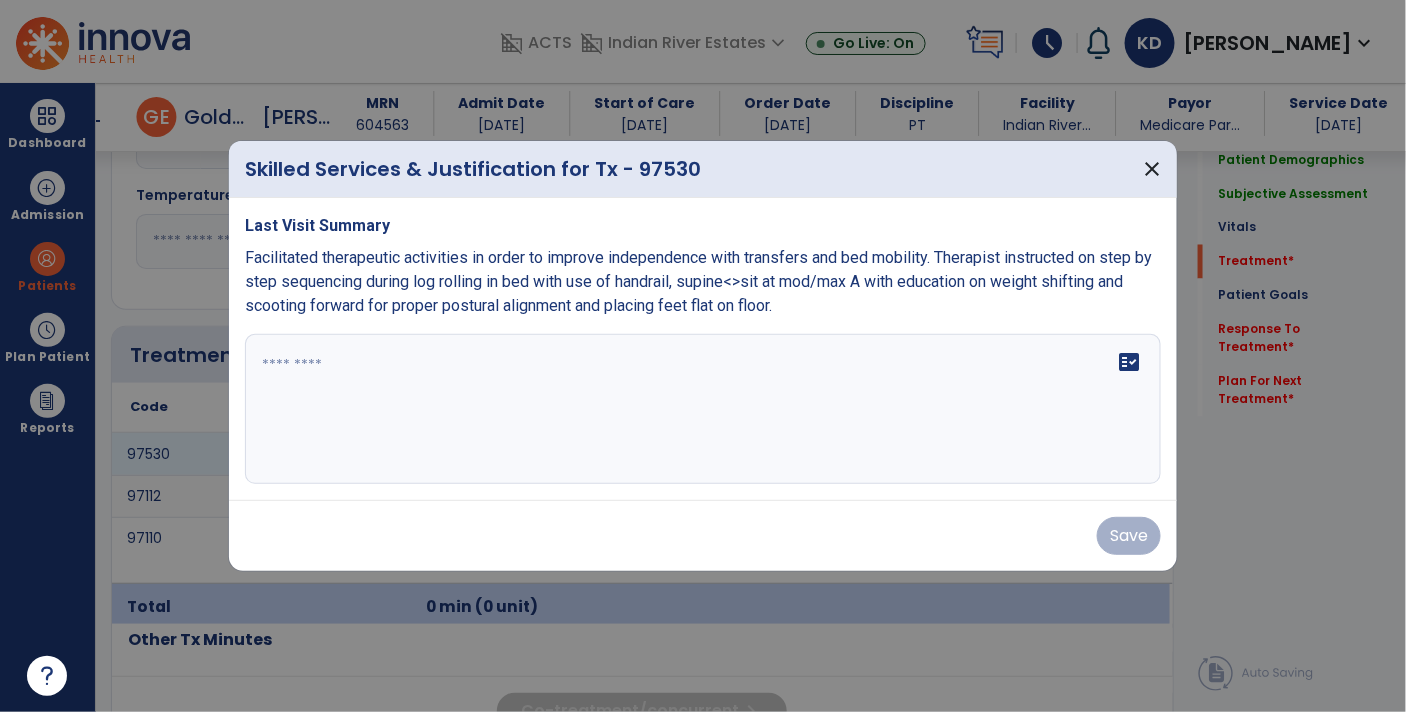 click at bounding box center [703, 409] 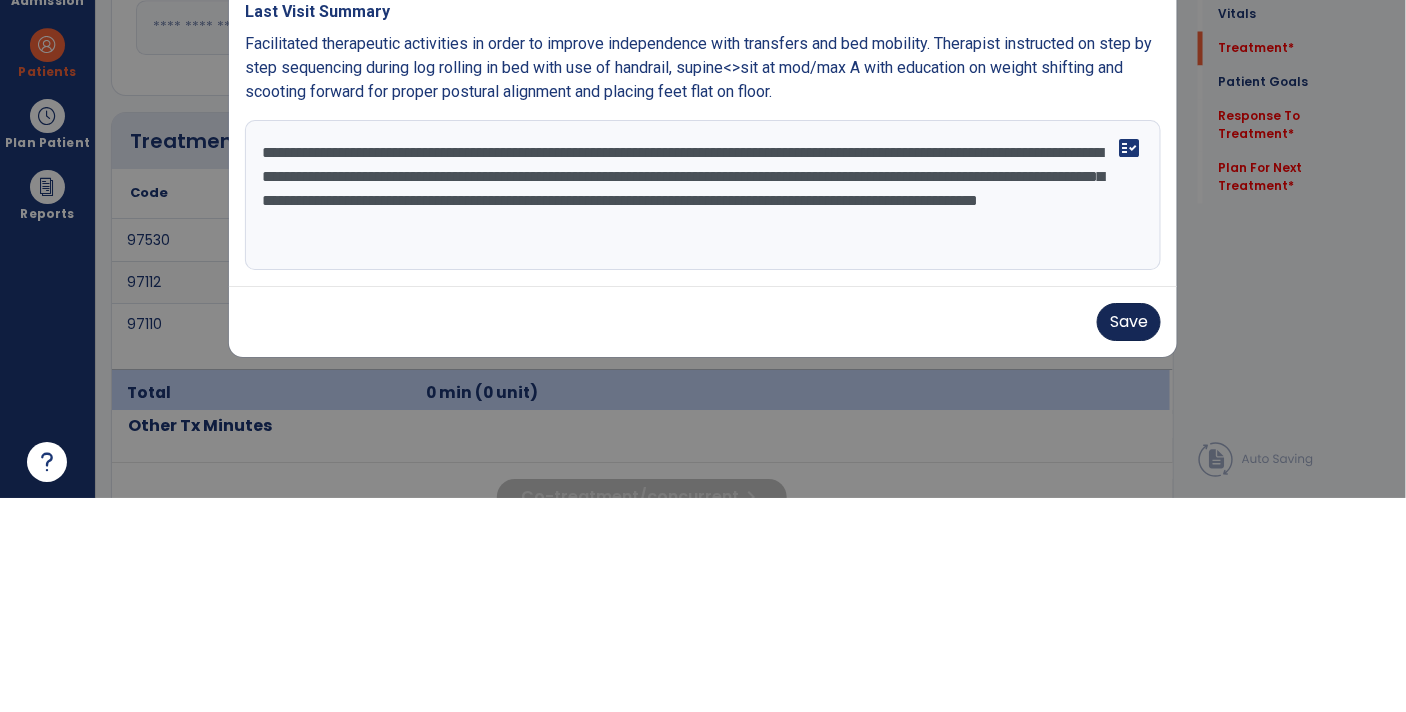type on "**********" 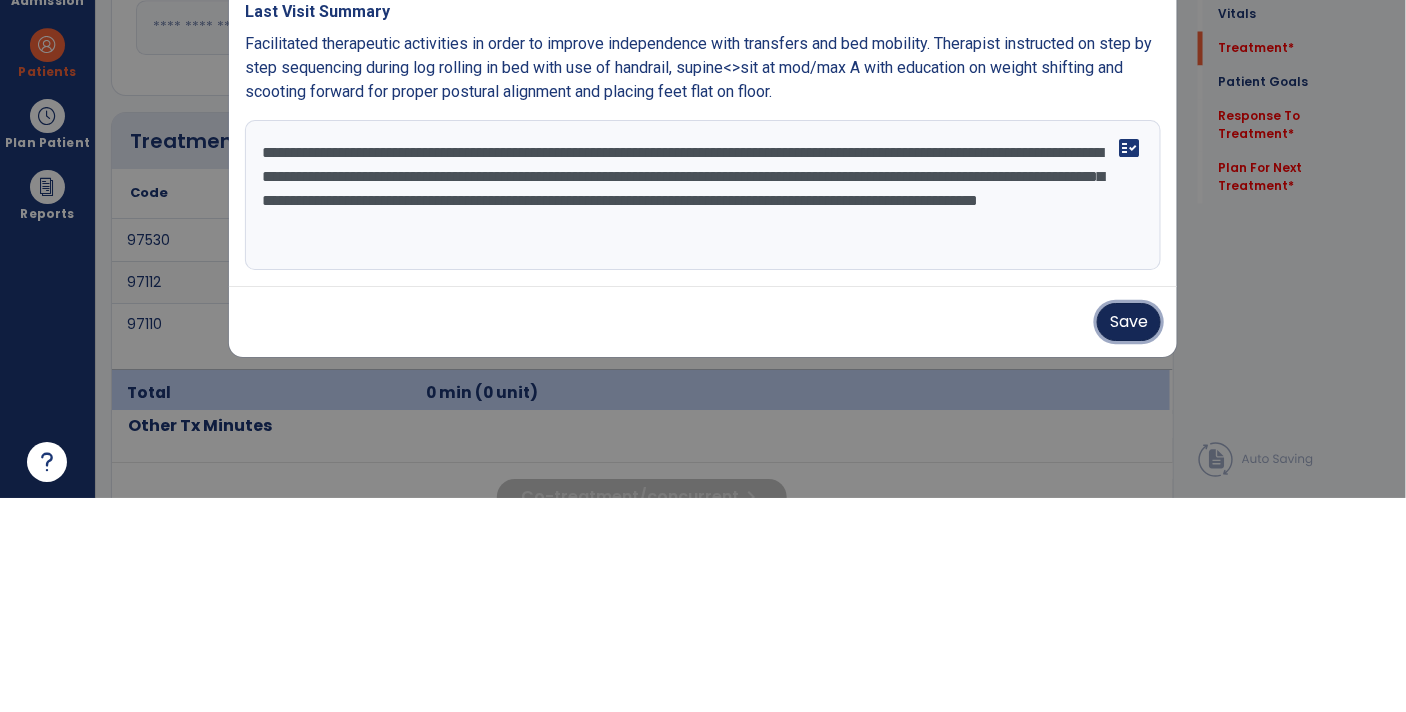 click on "Save" at bounding box center (1129, 536) 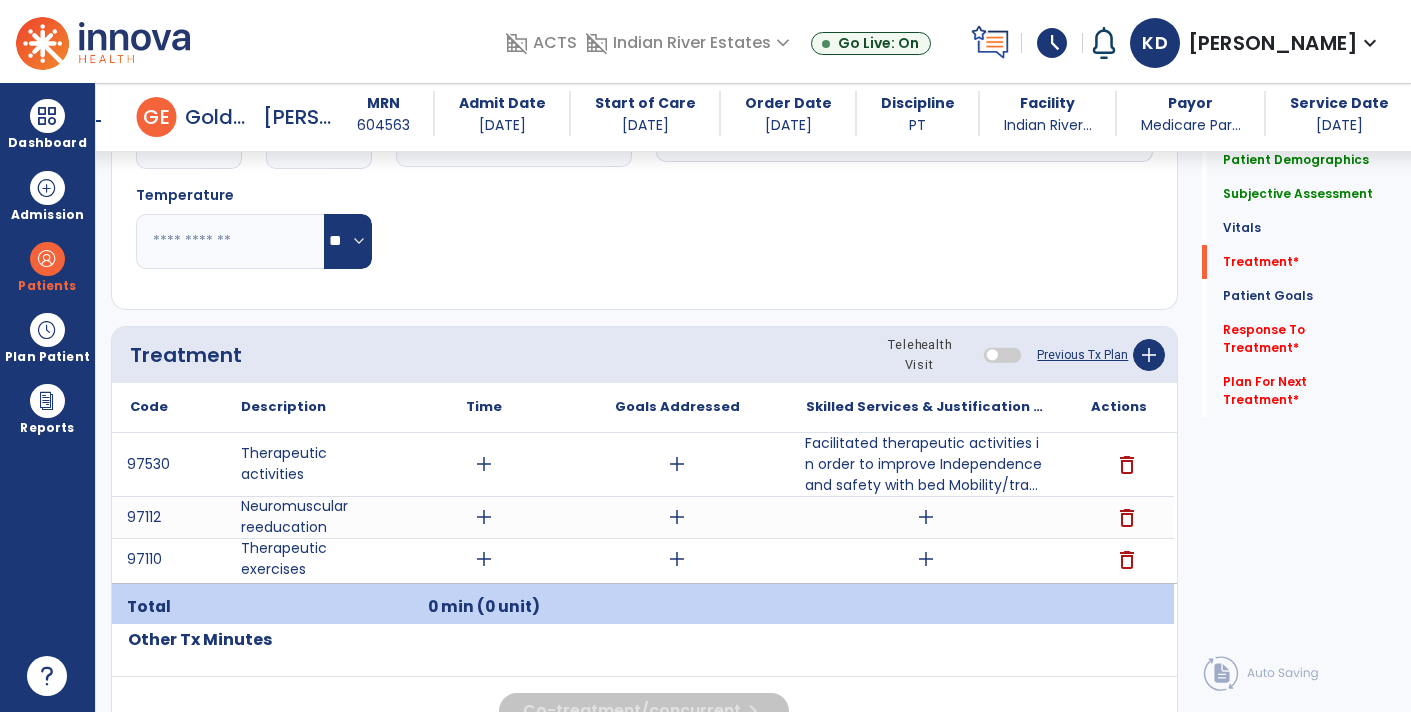 click on "Facilitated therapeutic activities in order to improve Independence and safety with bed Mobility/tra..." at bounding box center [926, 464] 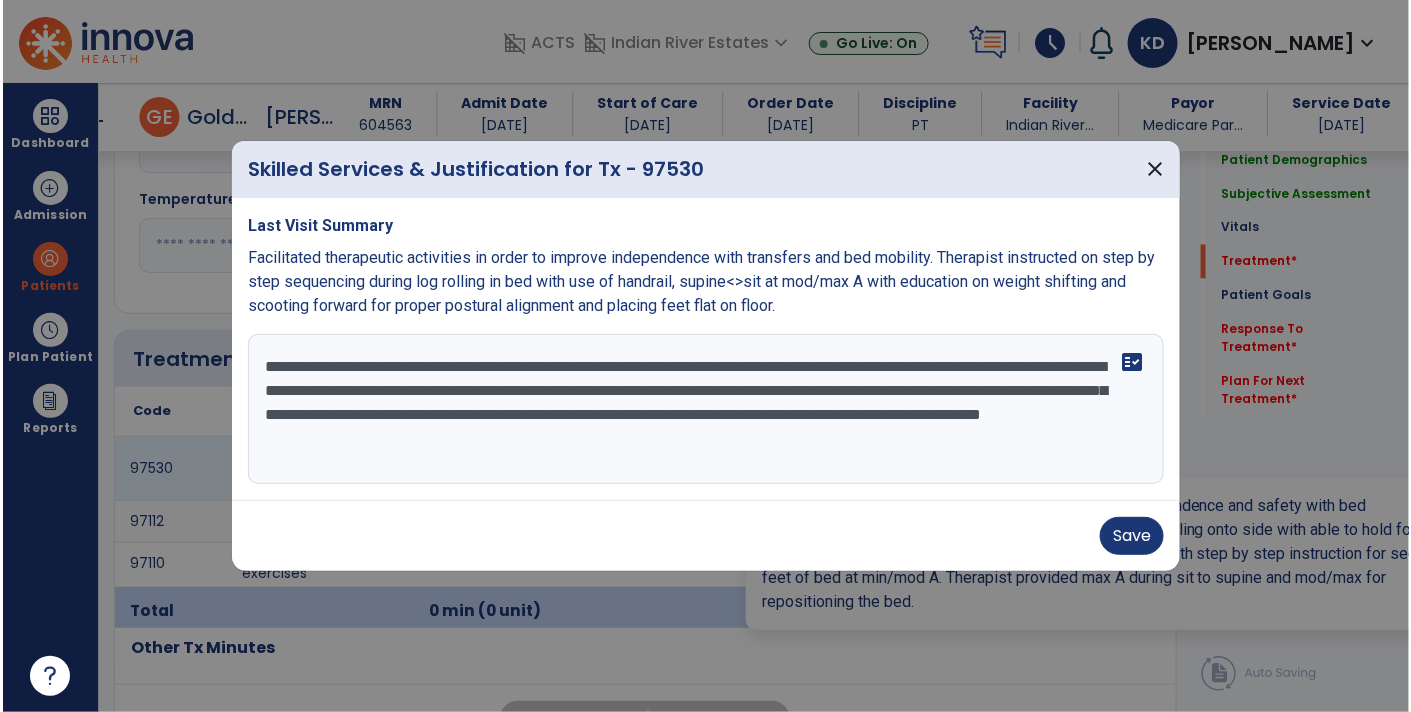 scroll, scrollTop: 1043, scrollLeft: 0, axis: vertical 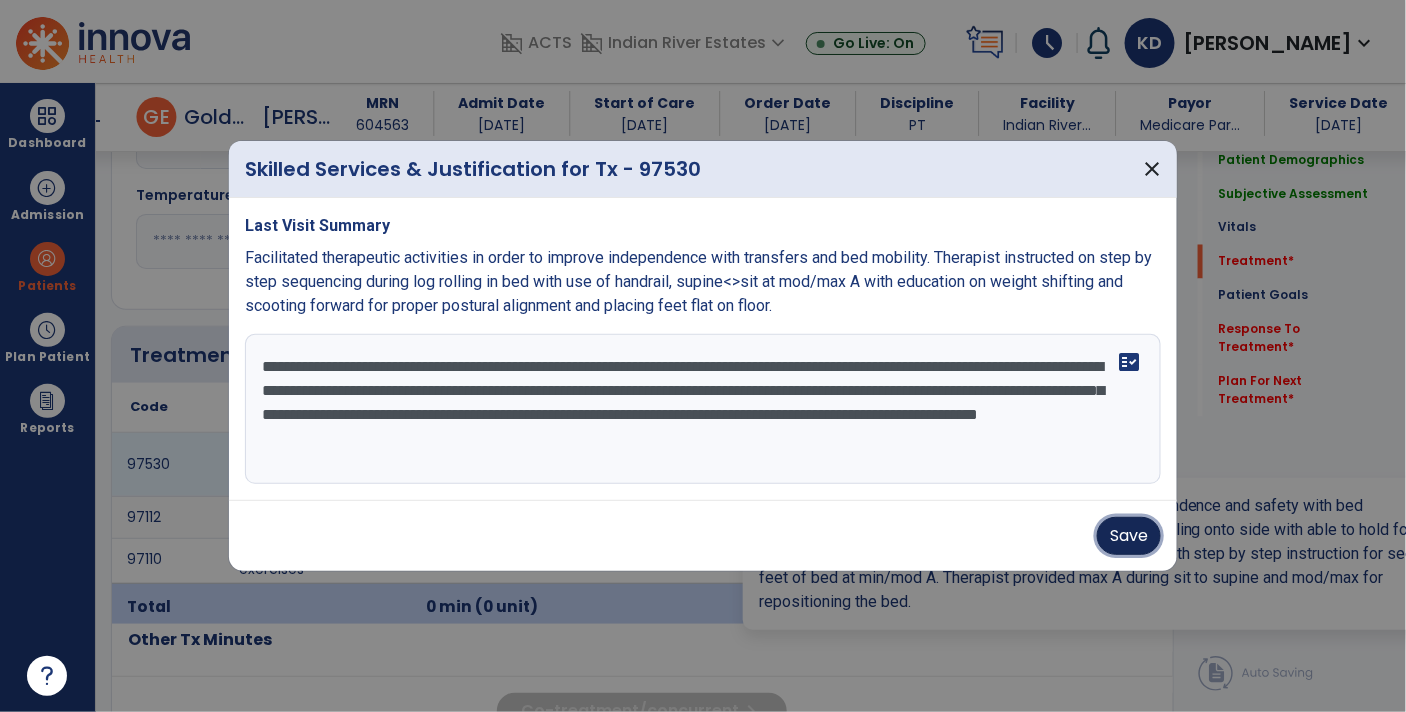 click on "Save" at bounding box center (1129, 536) 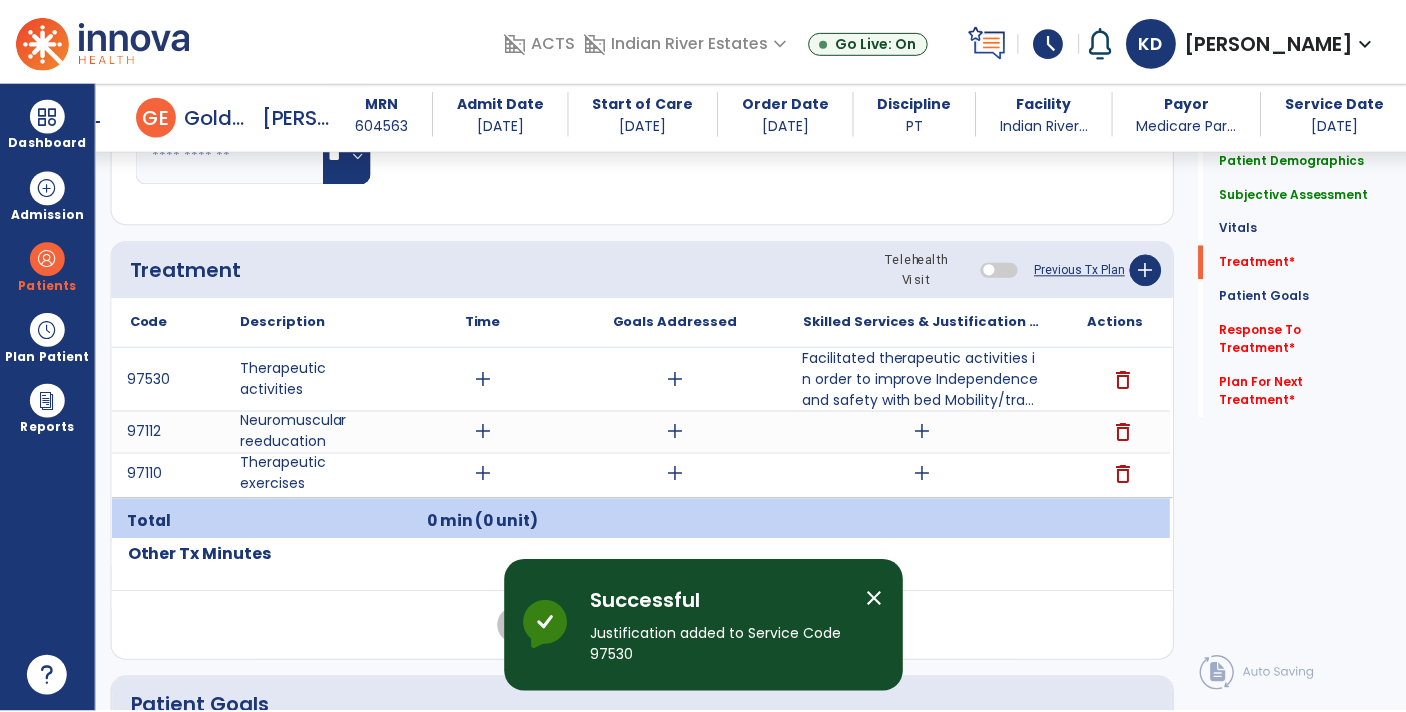 scroll, scrollTop: 1177, scrollLeft: 0, axis: vertical 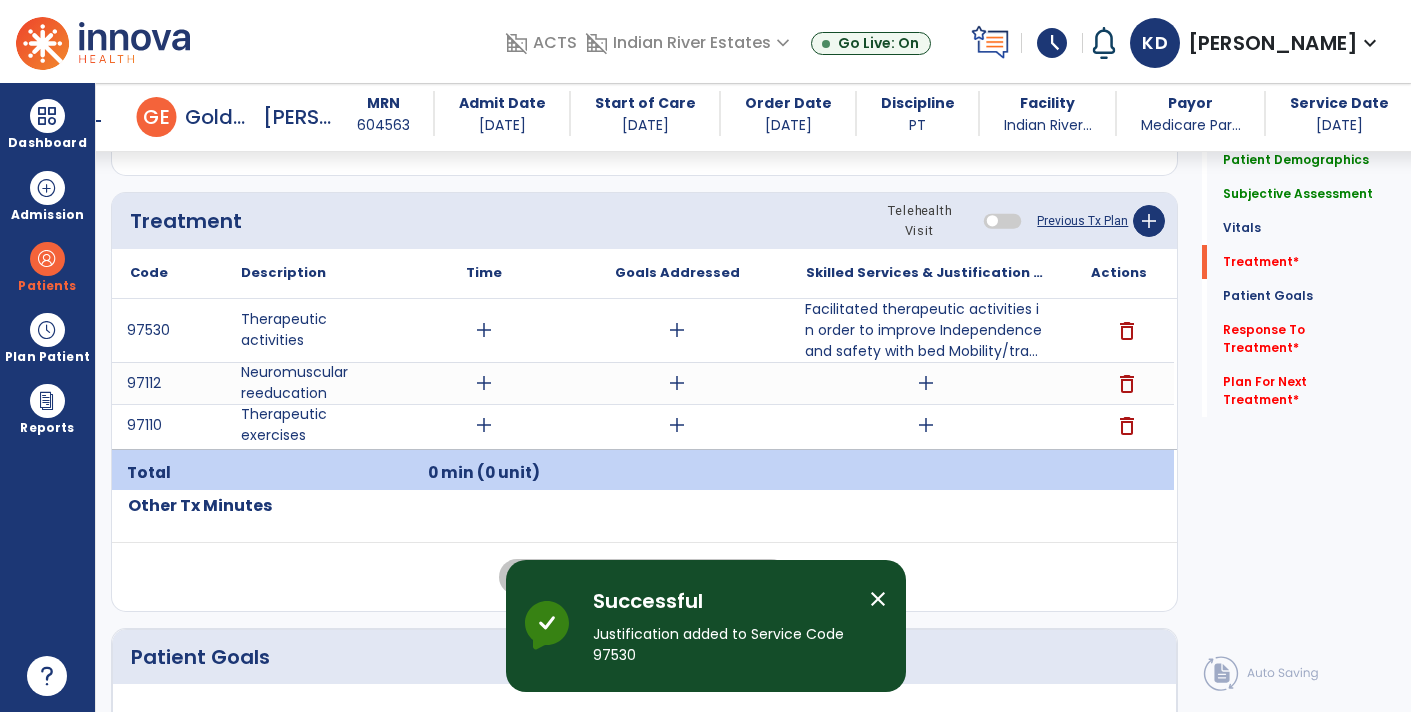 click on "add" at bounding box center (926, 383) 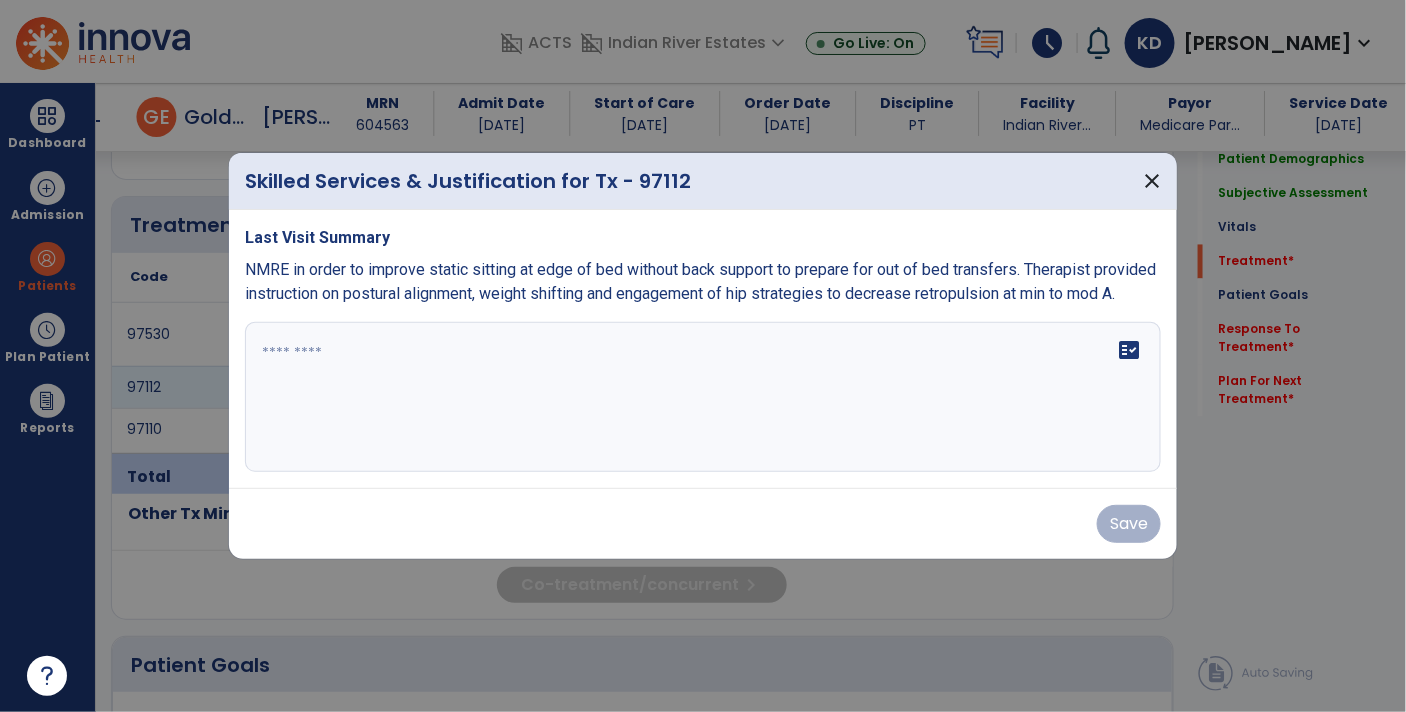 scroll, scrollTop: 1177, scrollLeft: 0, axis: vertical 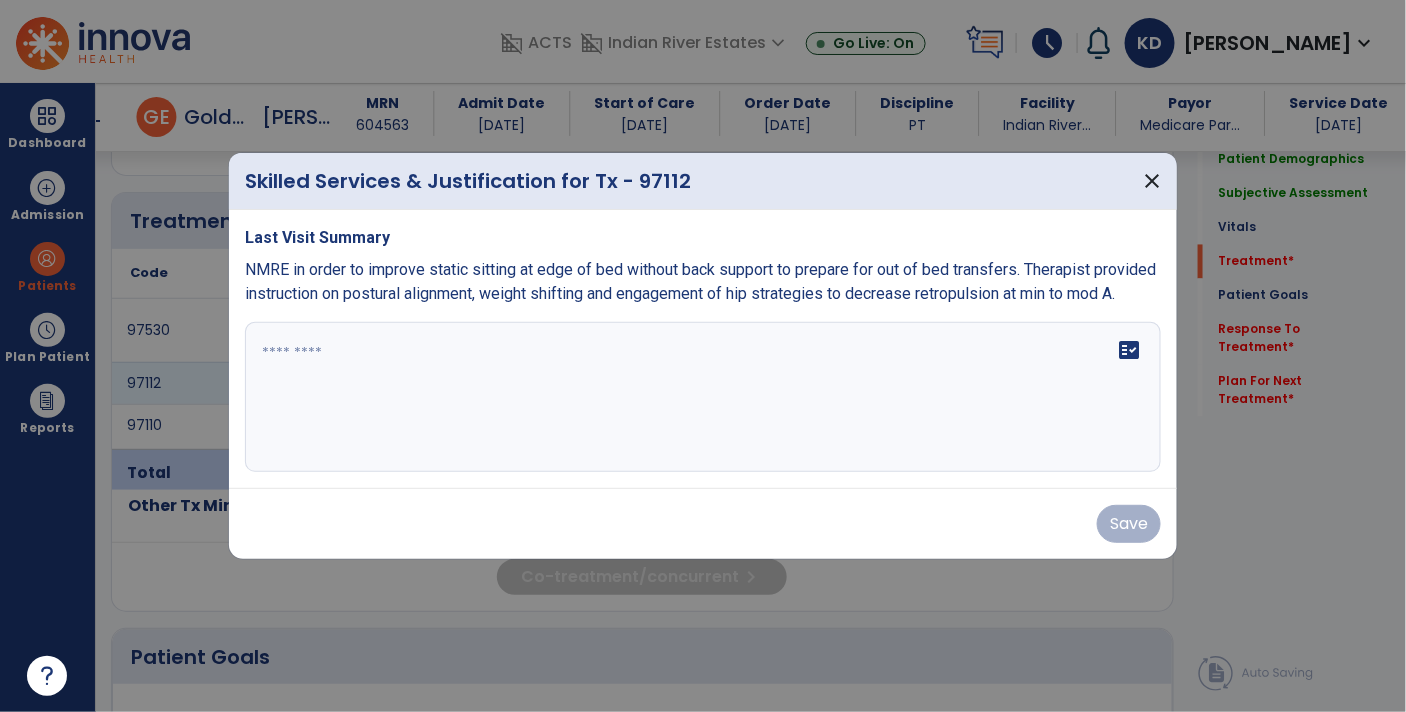 click on "fact_check" at bounding box center [703, 397] 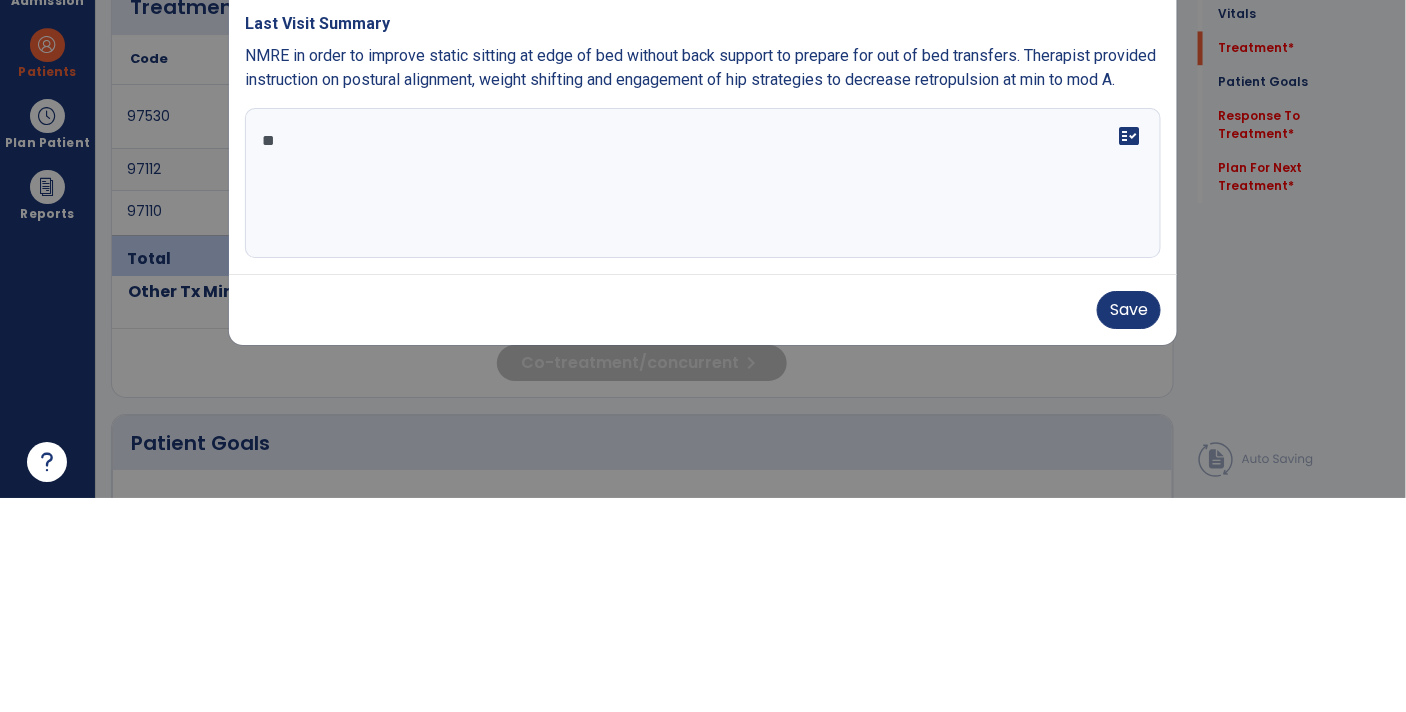 type on "*" 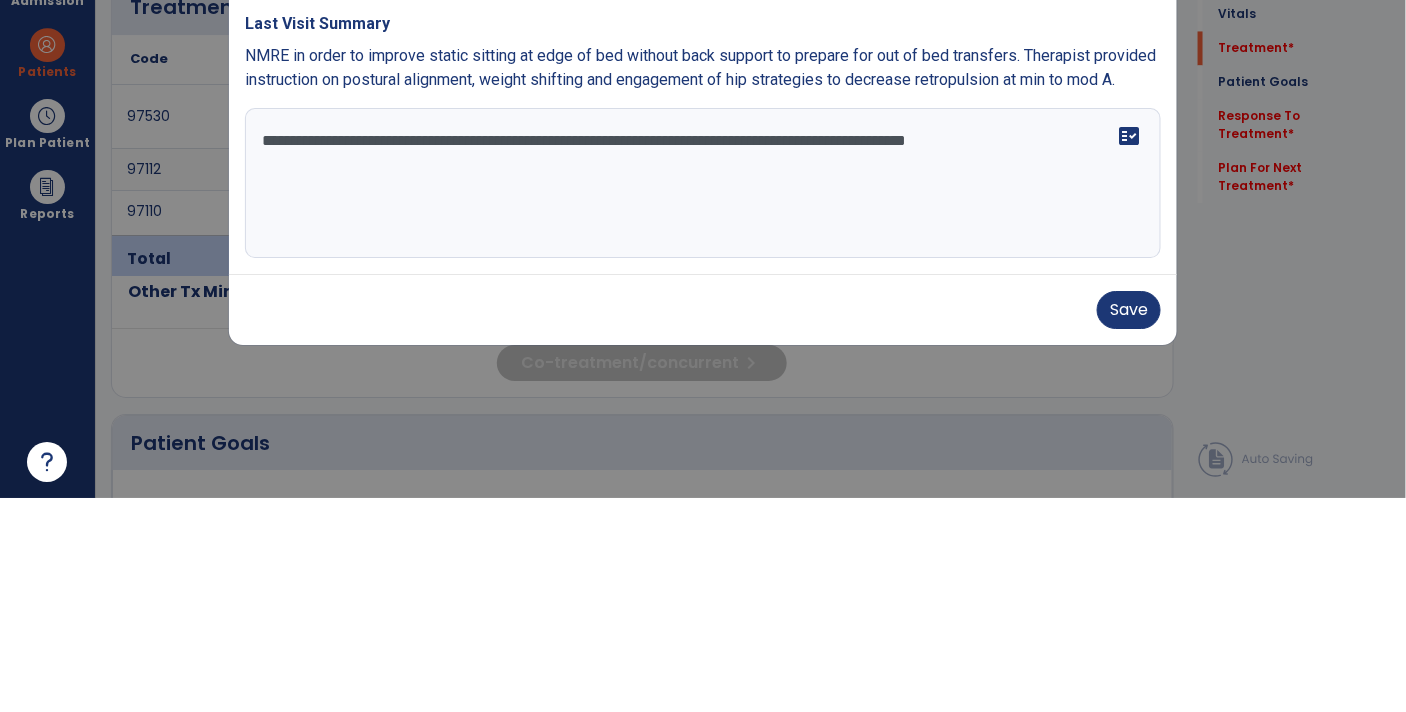 click on "**********" at bounding box center [703, 397] 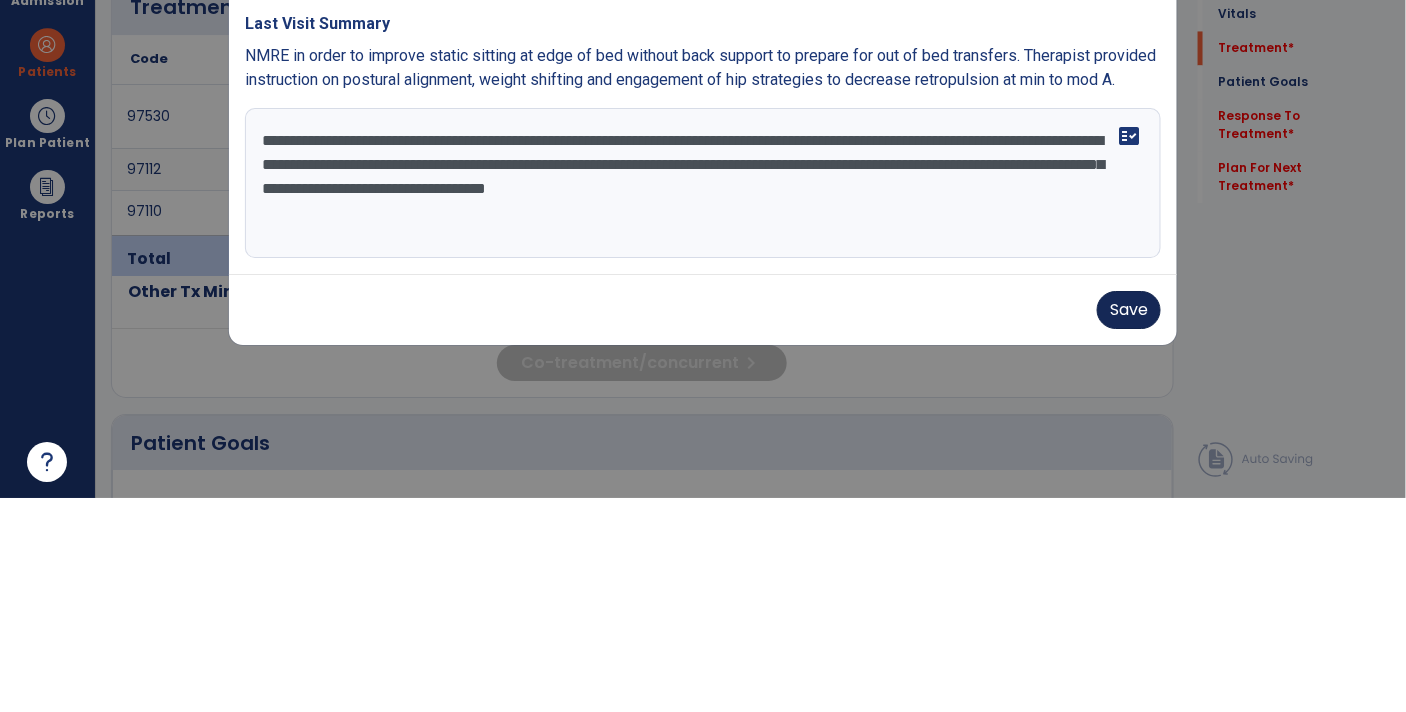 type on "**********" 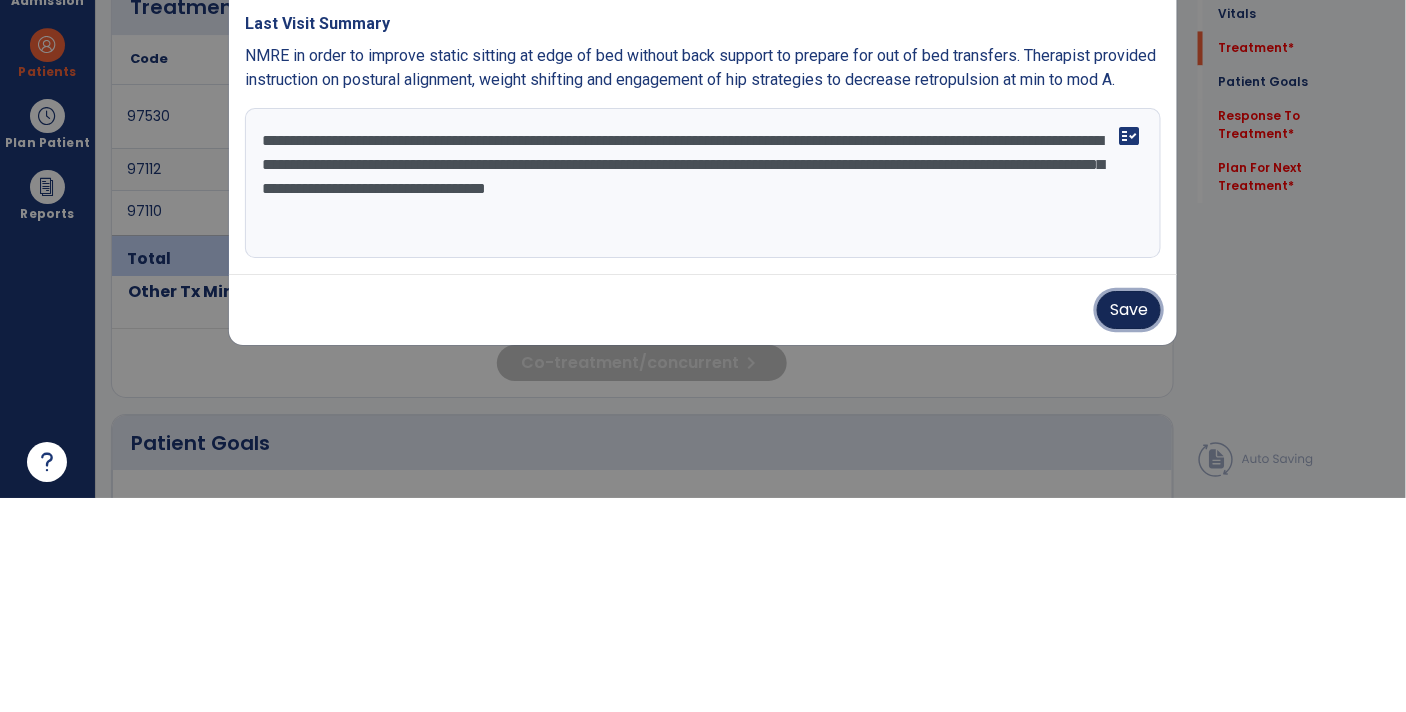 click on "Save" at bounding box center [1129, 524] 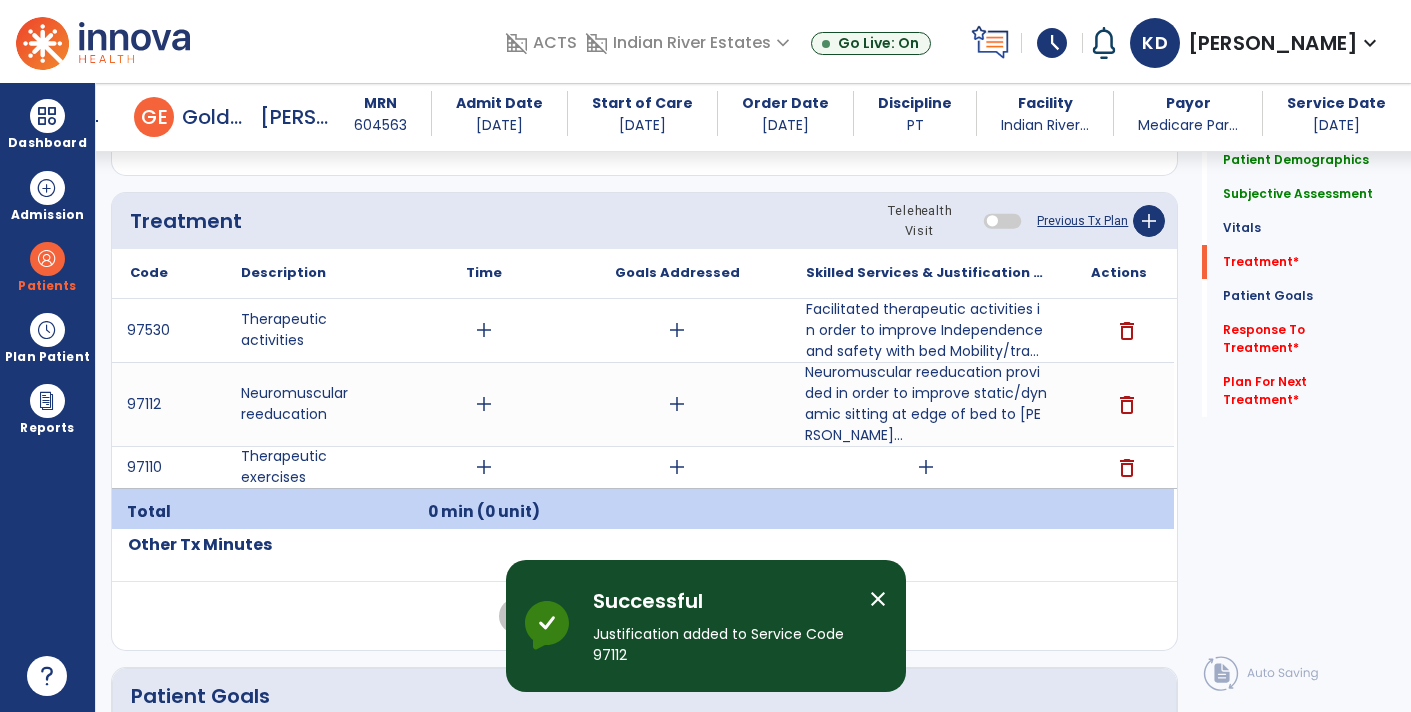 click on "Neuromuscular reeducation provided in order to improve static/dynamic sitting at edge of bed to [PERSON_NAME]..." at bounding box center (926, 404) 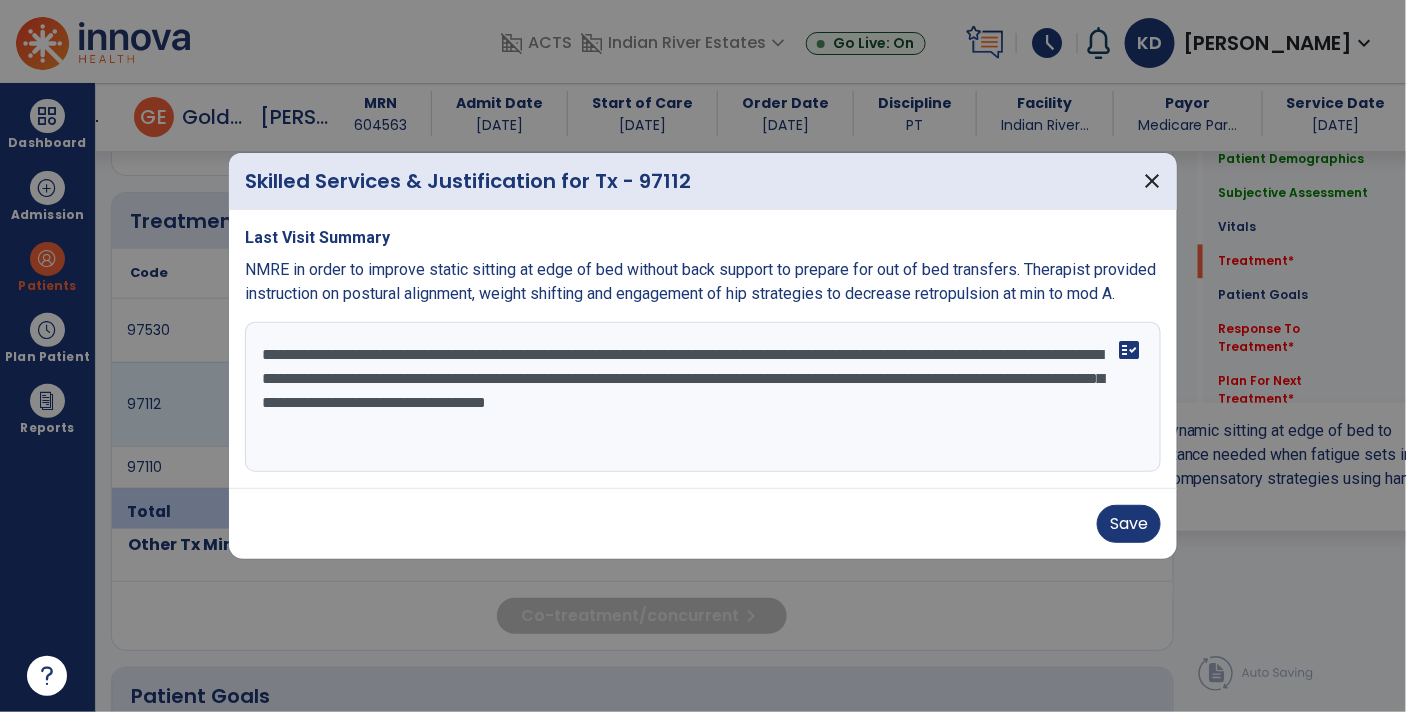 scroll, scrollTop: 1177, scrollLeft: 0, axis: vertical 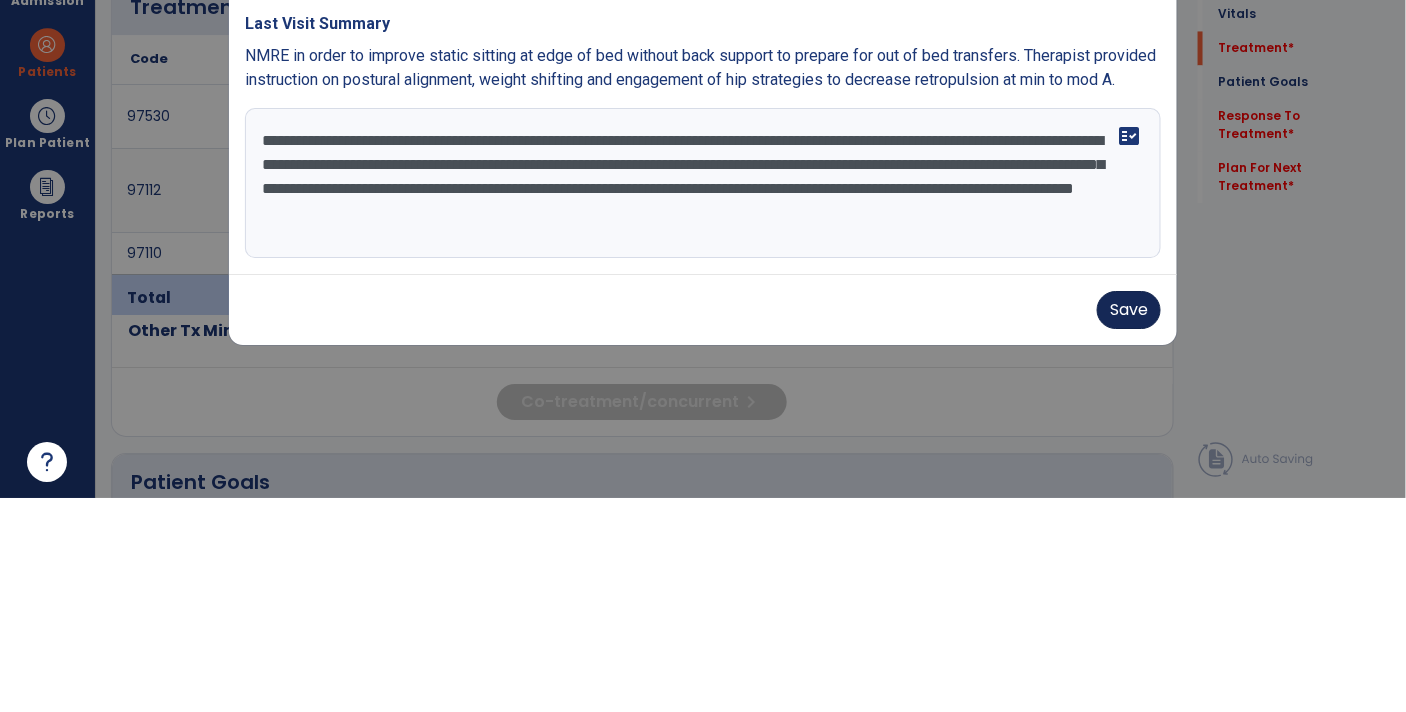 type on "**********" 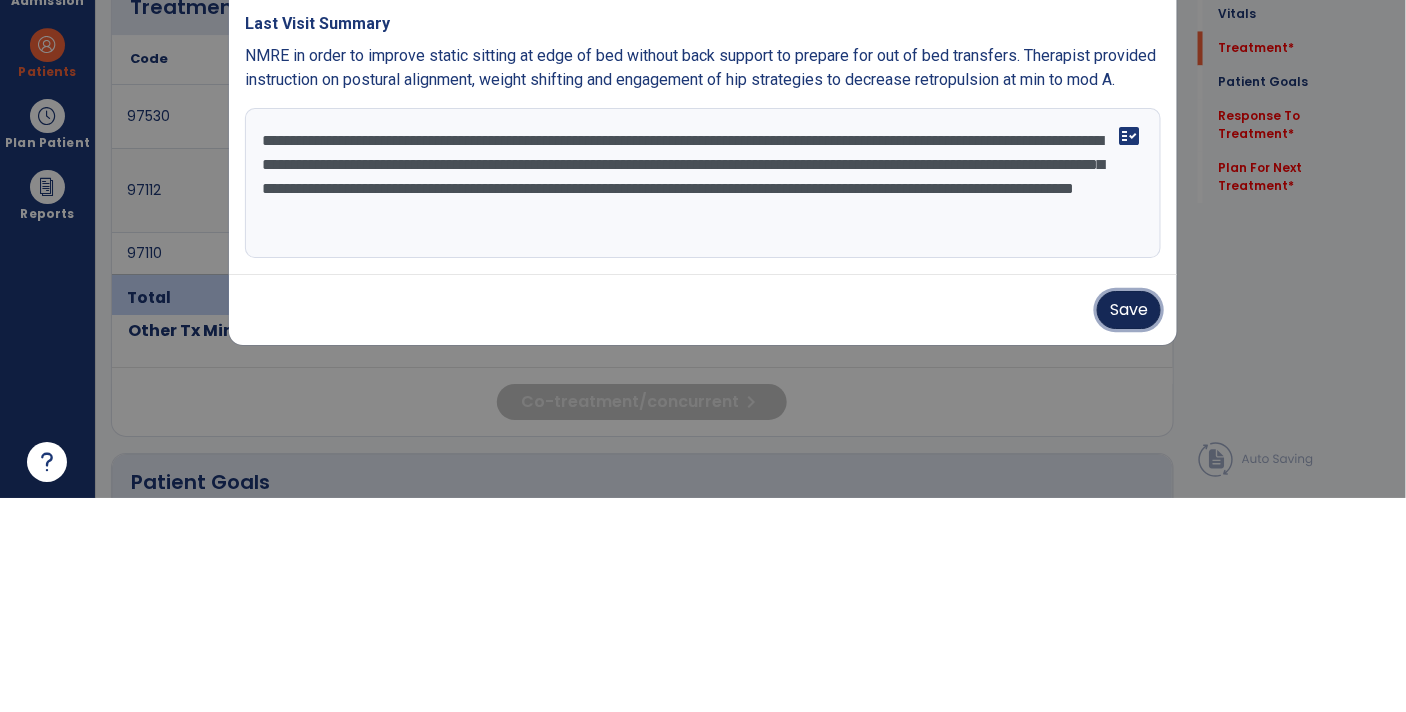 click on "Save" at bounding box center [1129, 524] 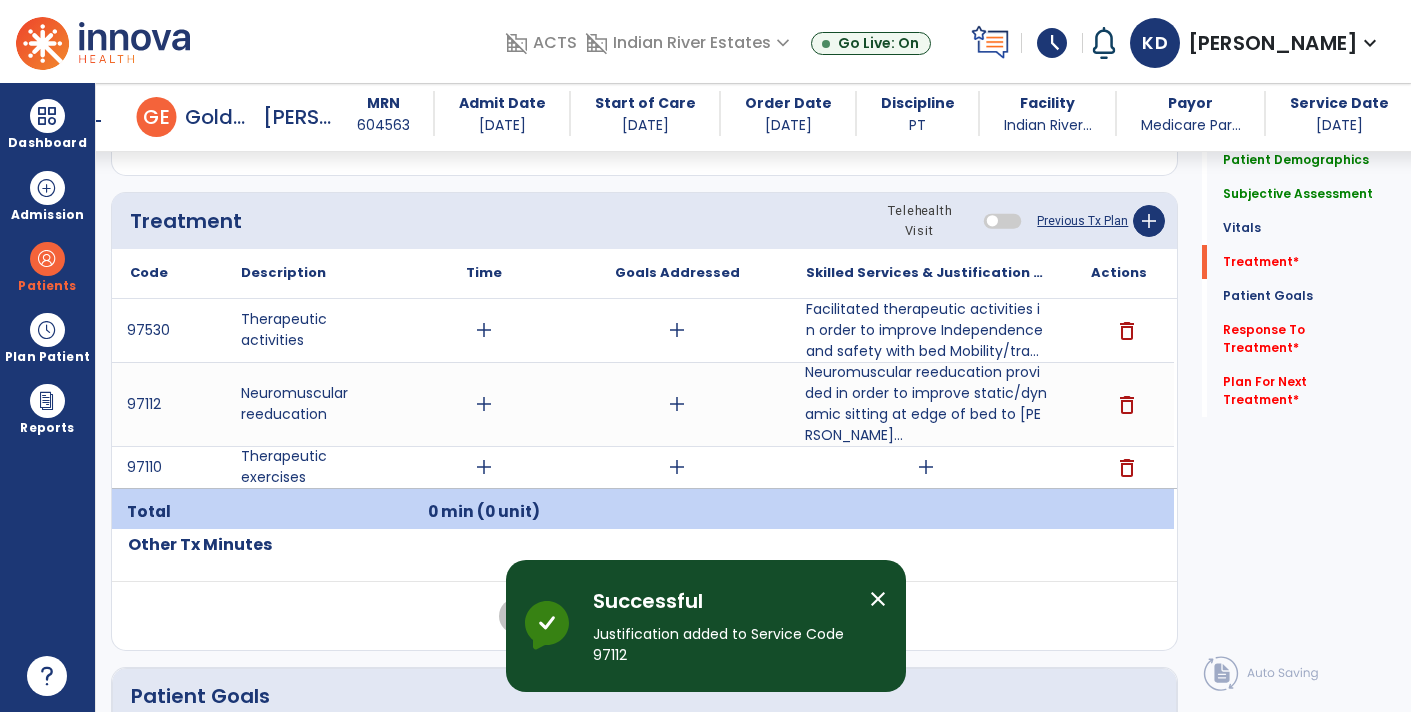 click on "add" at bounding box center [926, 467] 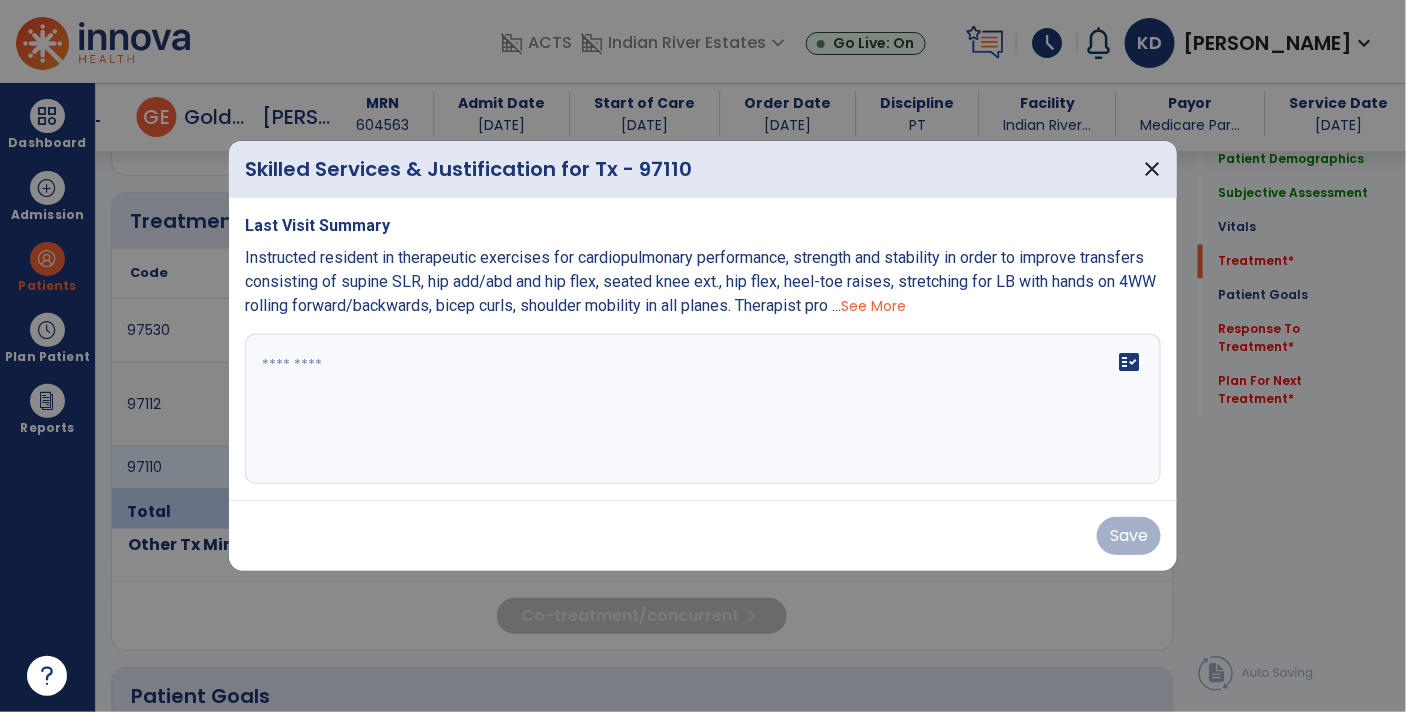 scroll, scrollTop: 1177, scrollLeft: 0, axis: vertical 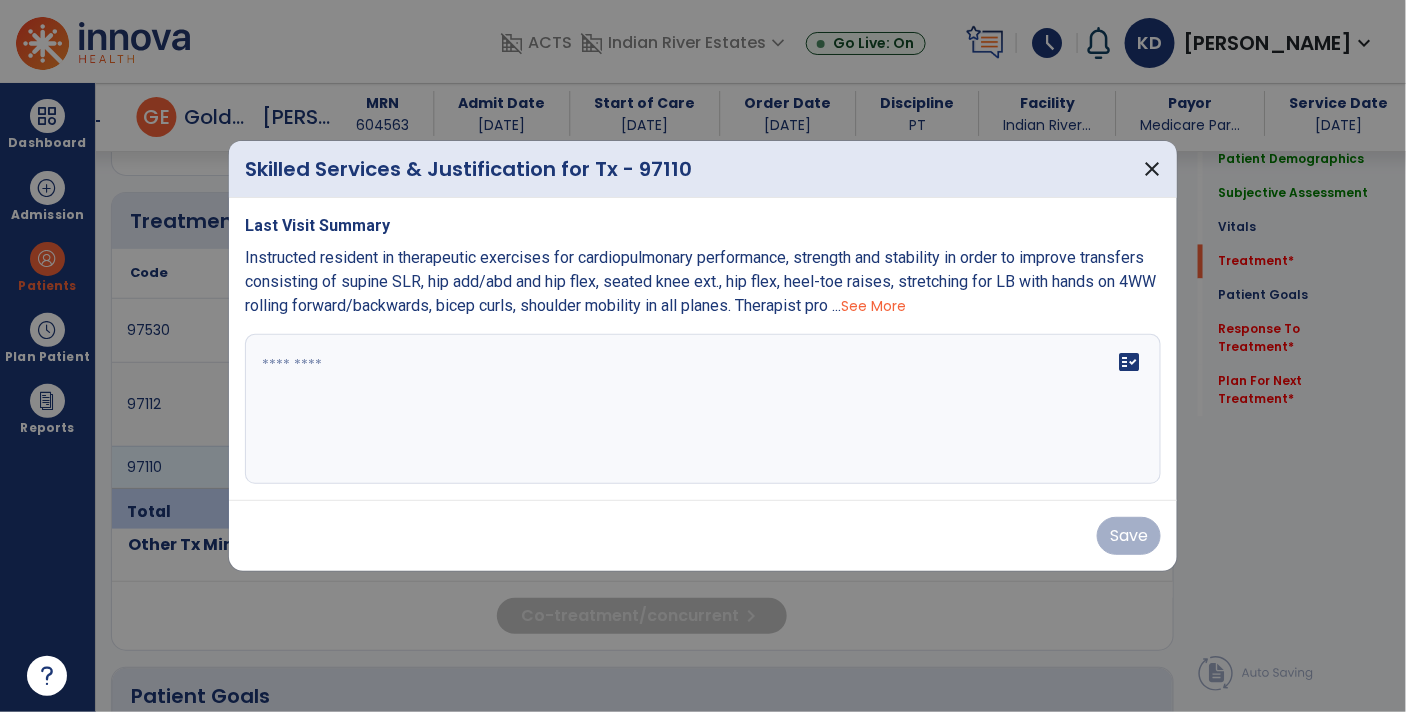 click on "fact_check" at bounding box center [703, 409] 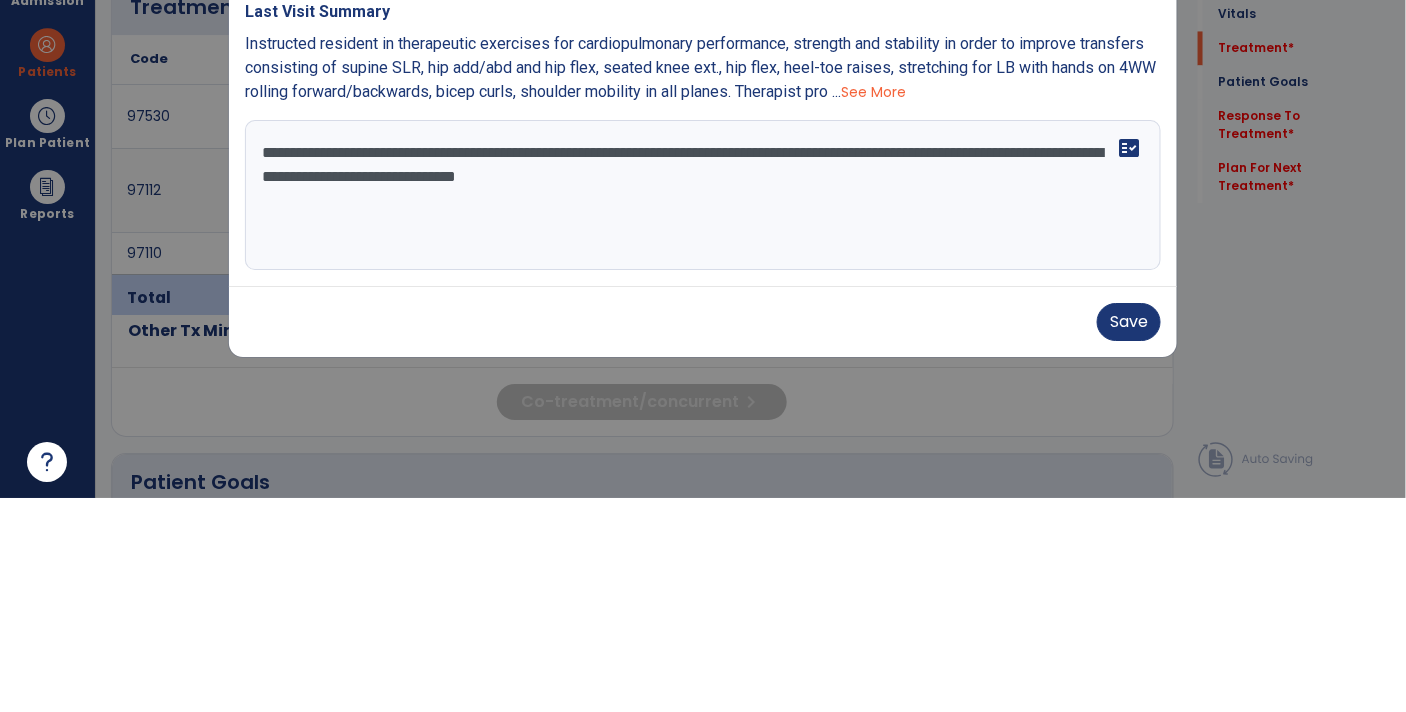 click on "**********" at bounding box center [703, 409] 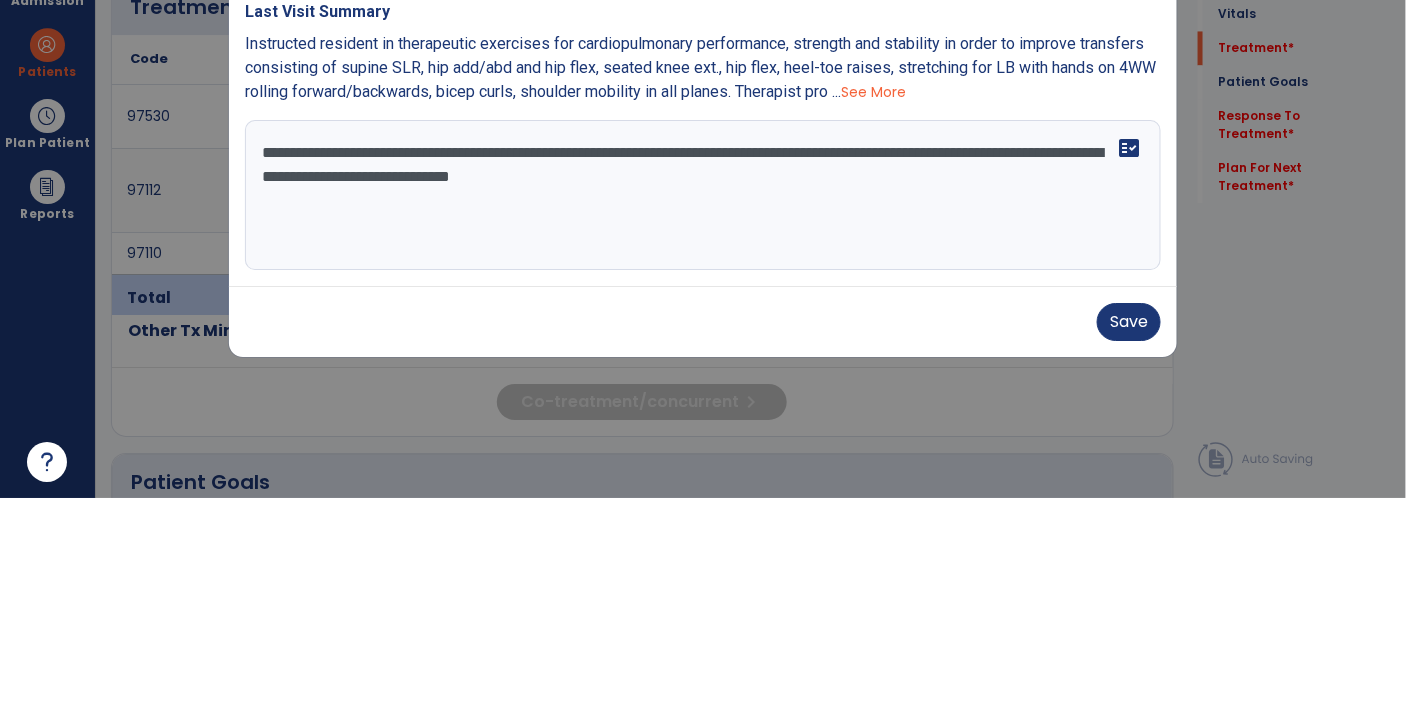 click on "**********" at bounding box center [703, 409] 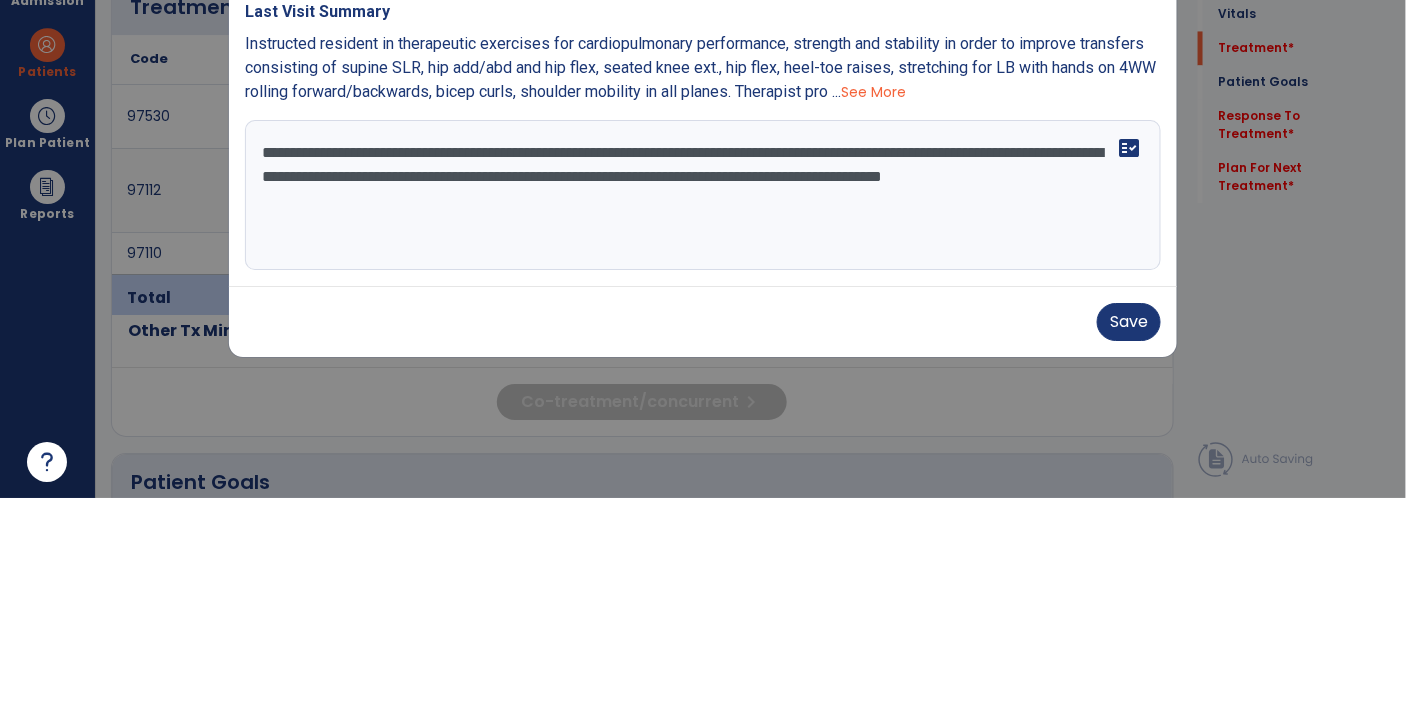 click on "**********" at bounding box center (703, 409) 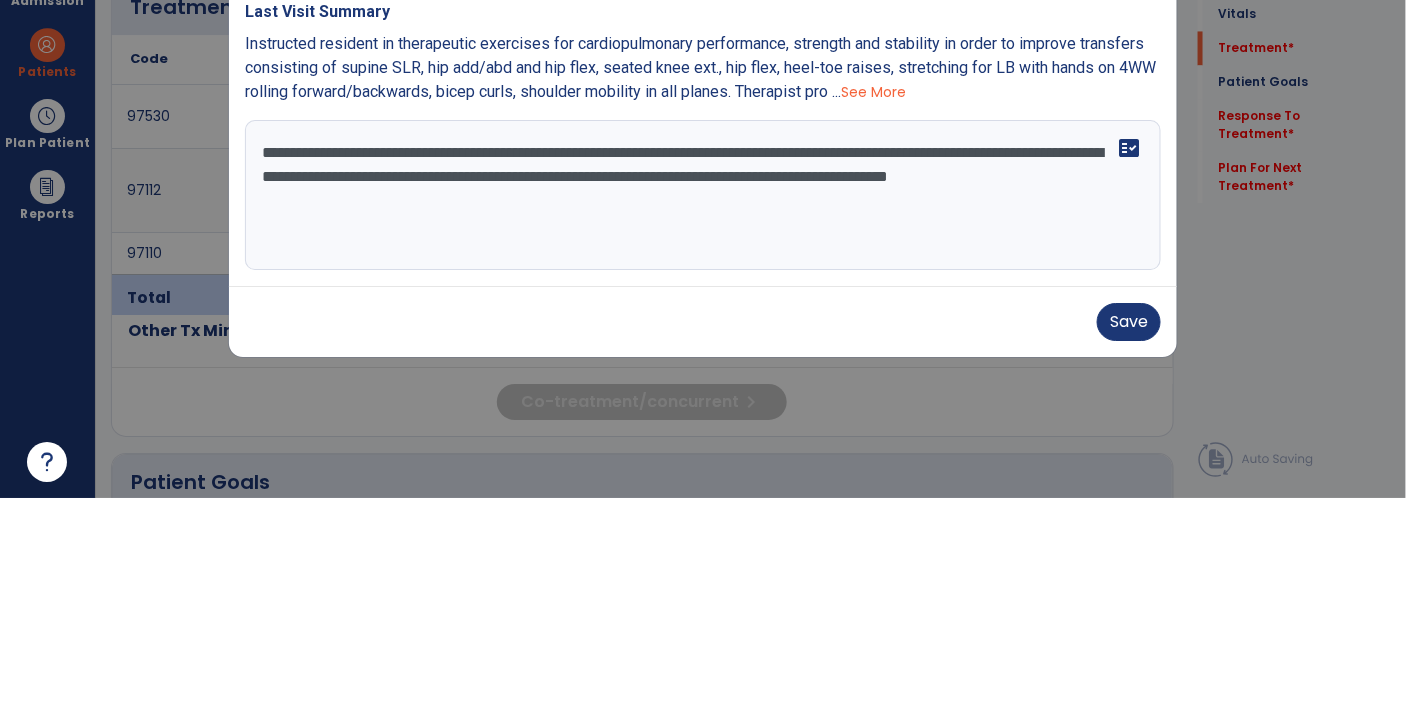 click on "**********" at bounding box center [703, 409] 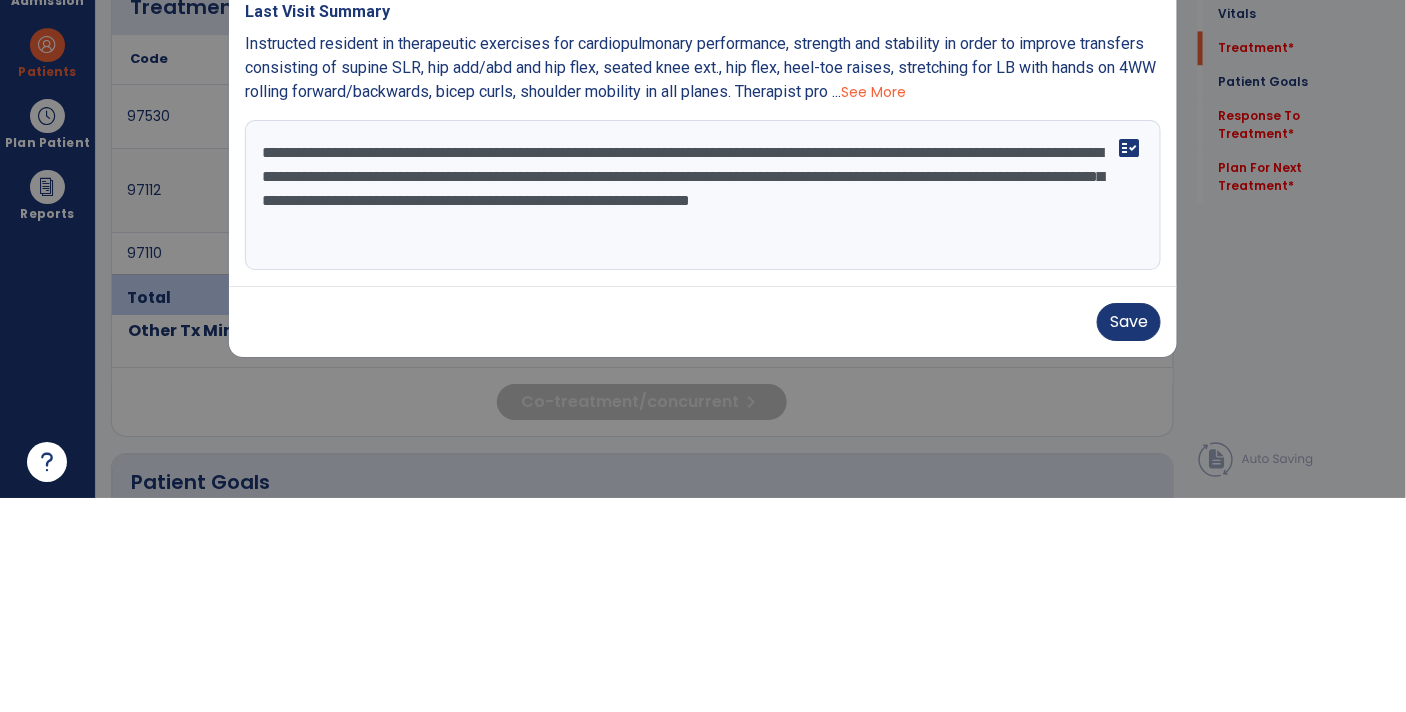 click on "**********" at bounding box center [703, 409] 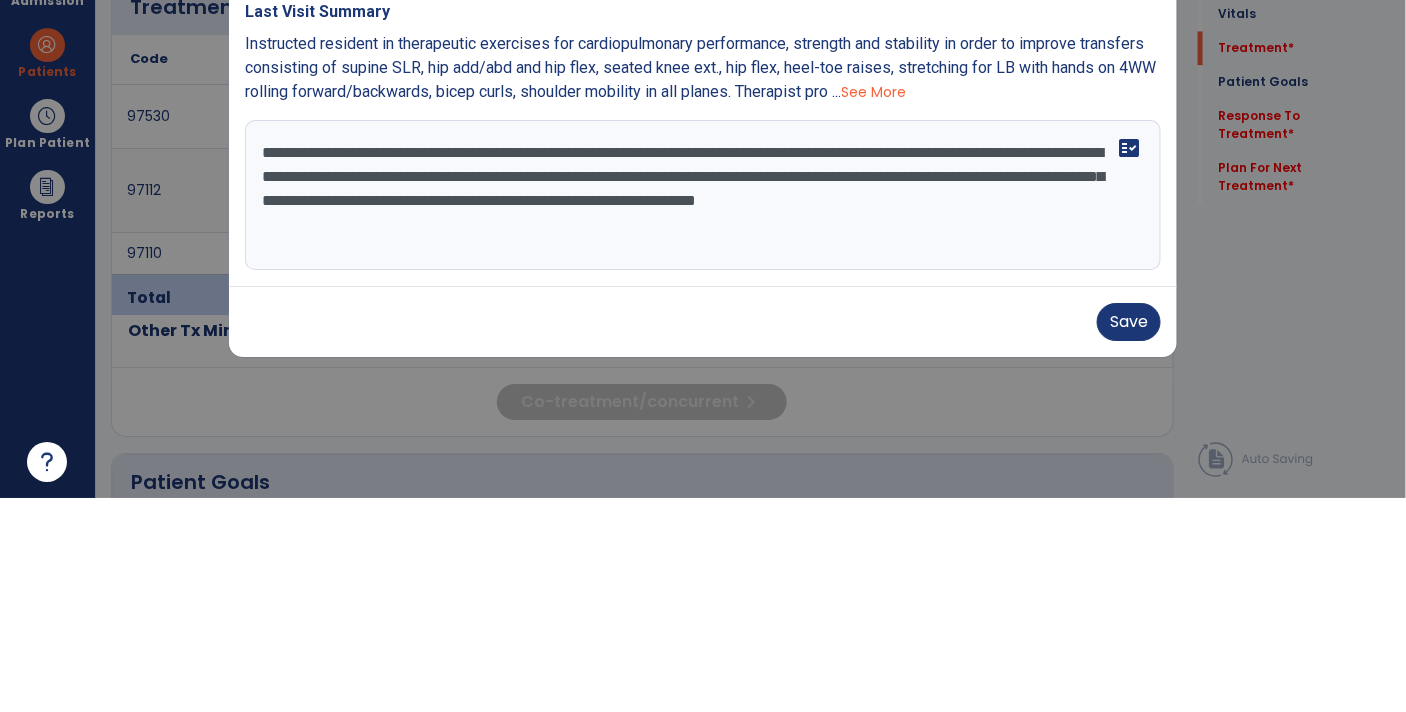 click on "**********" at bounding box center [703, 409] 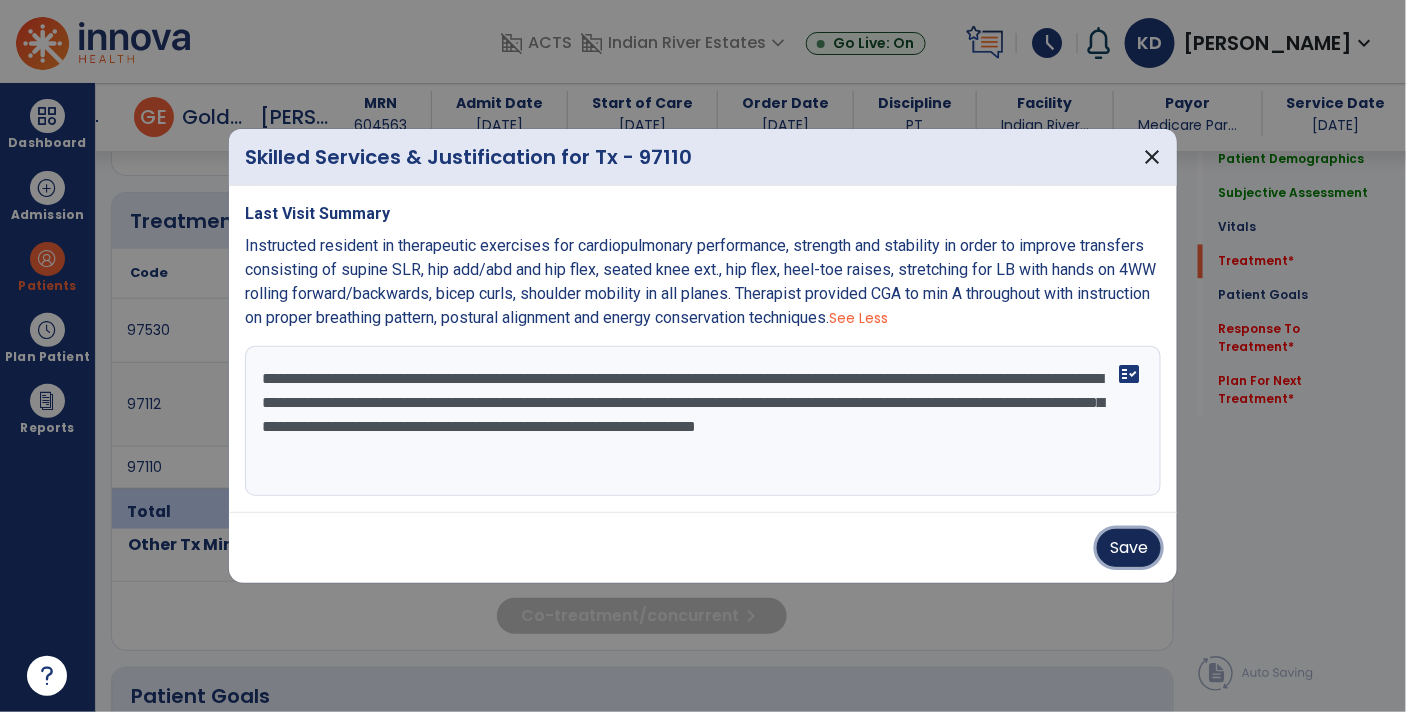 click on "Save" at bounding box center (1129, 548) 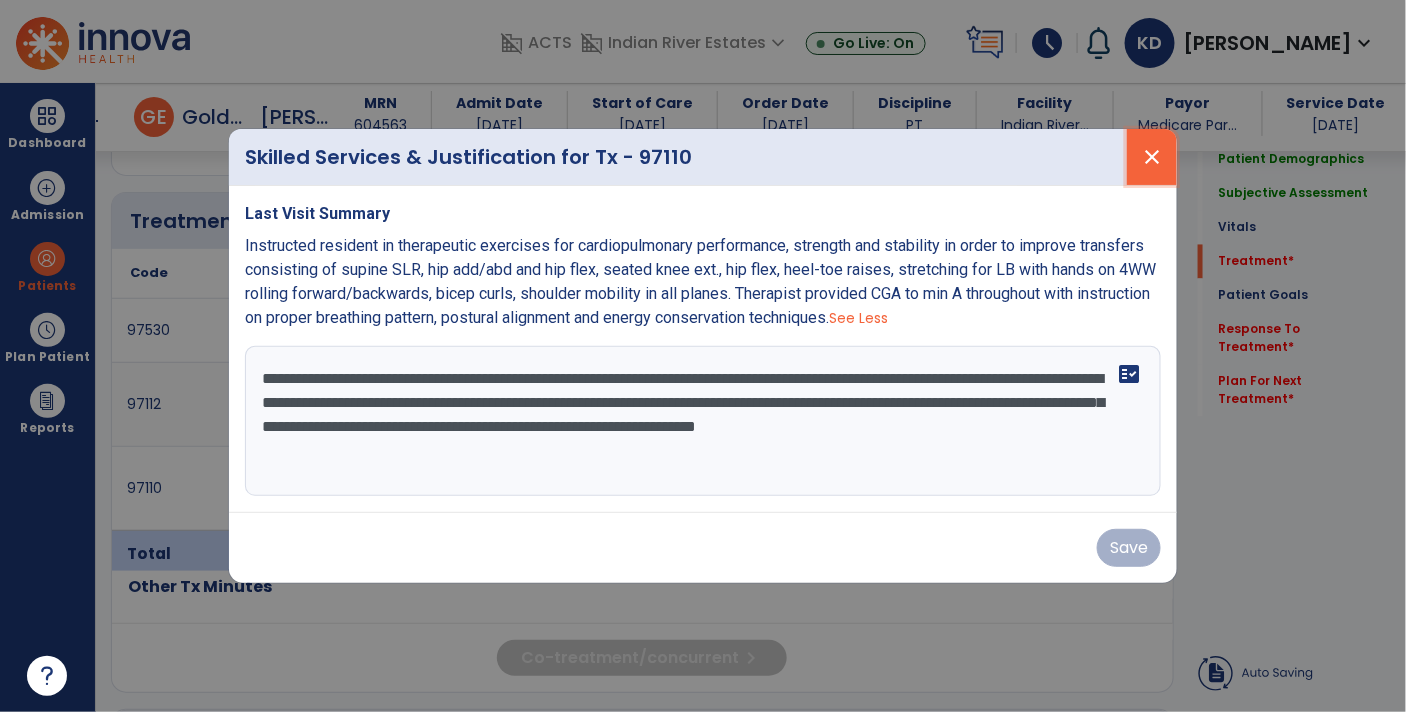 click on "close" at bounding box center (1152, 157) 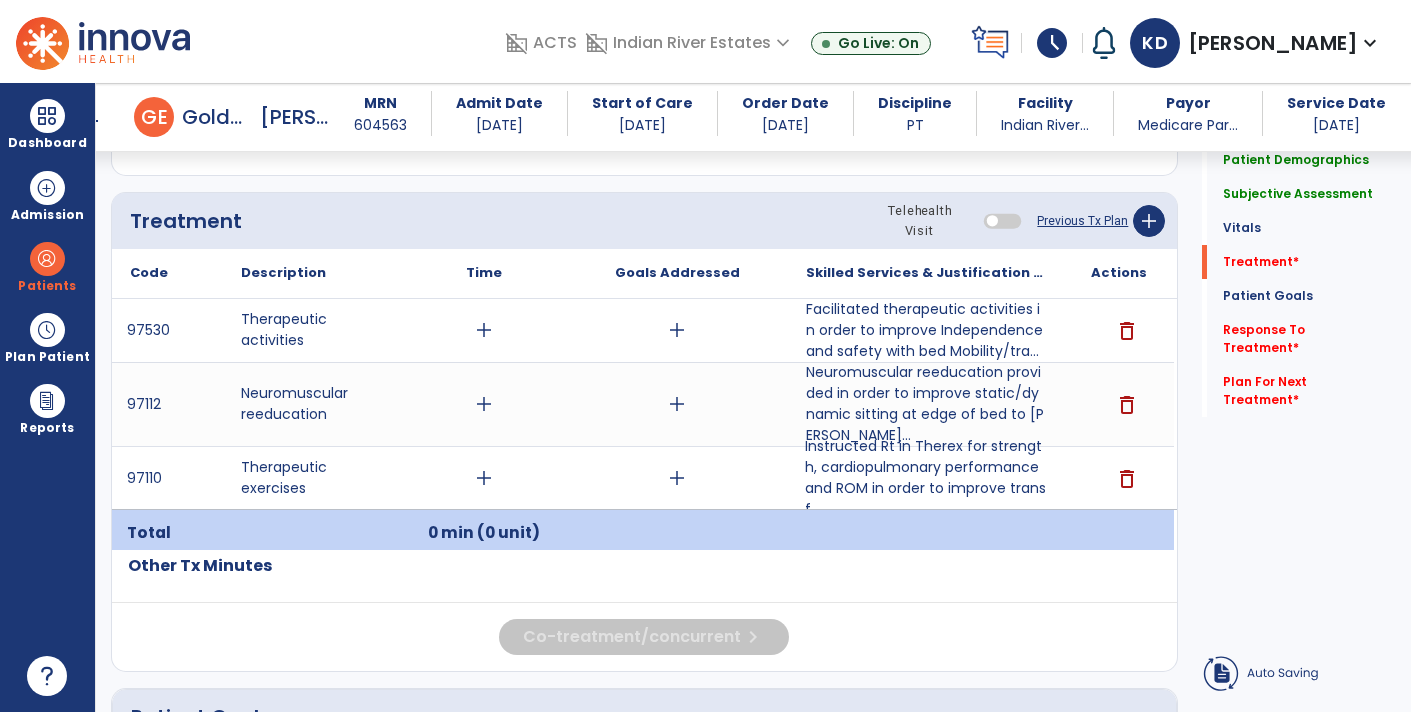 click on "Instructed Rt in Therex for strength, cardiopulmonary performance and ROM in order to improve transf..." at bounding box center [926, 478] 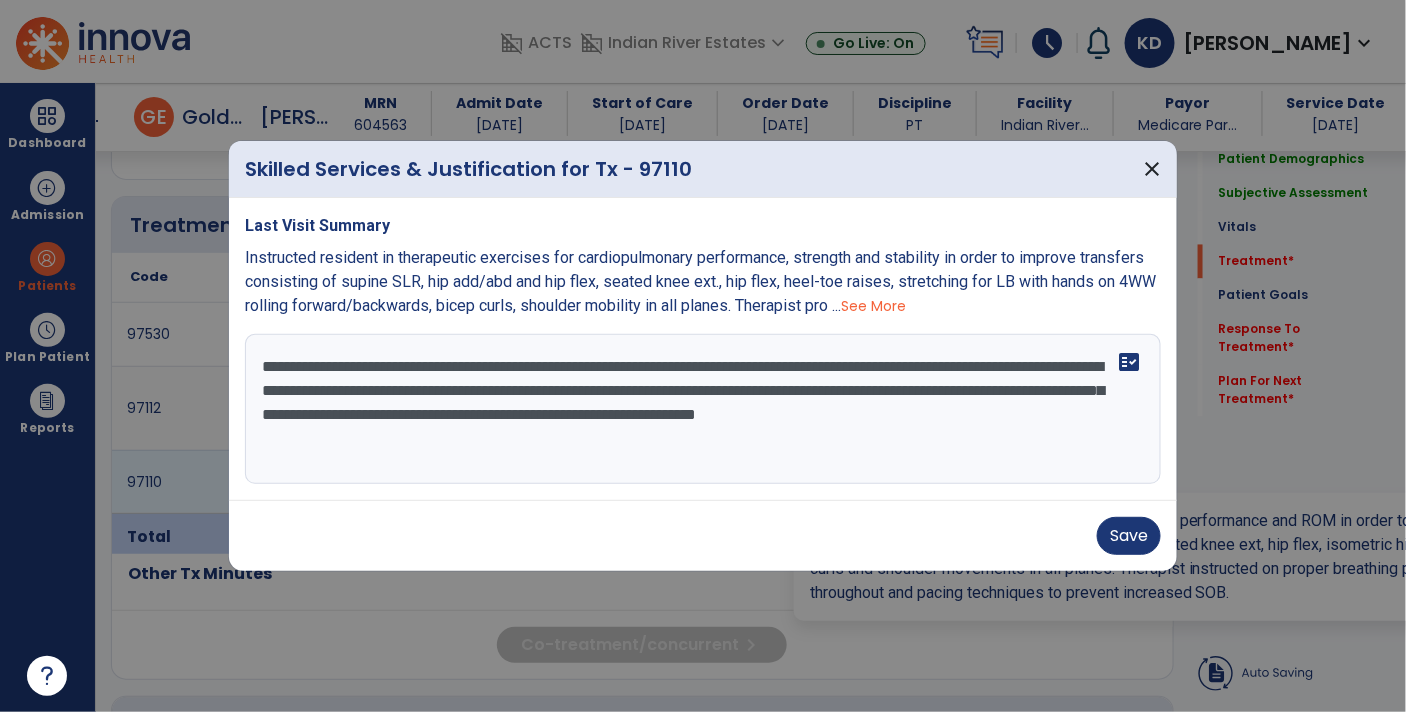 scroll, scrollTop: 1177, scrollLeft: 0, axis: vertical 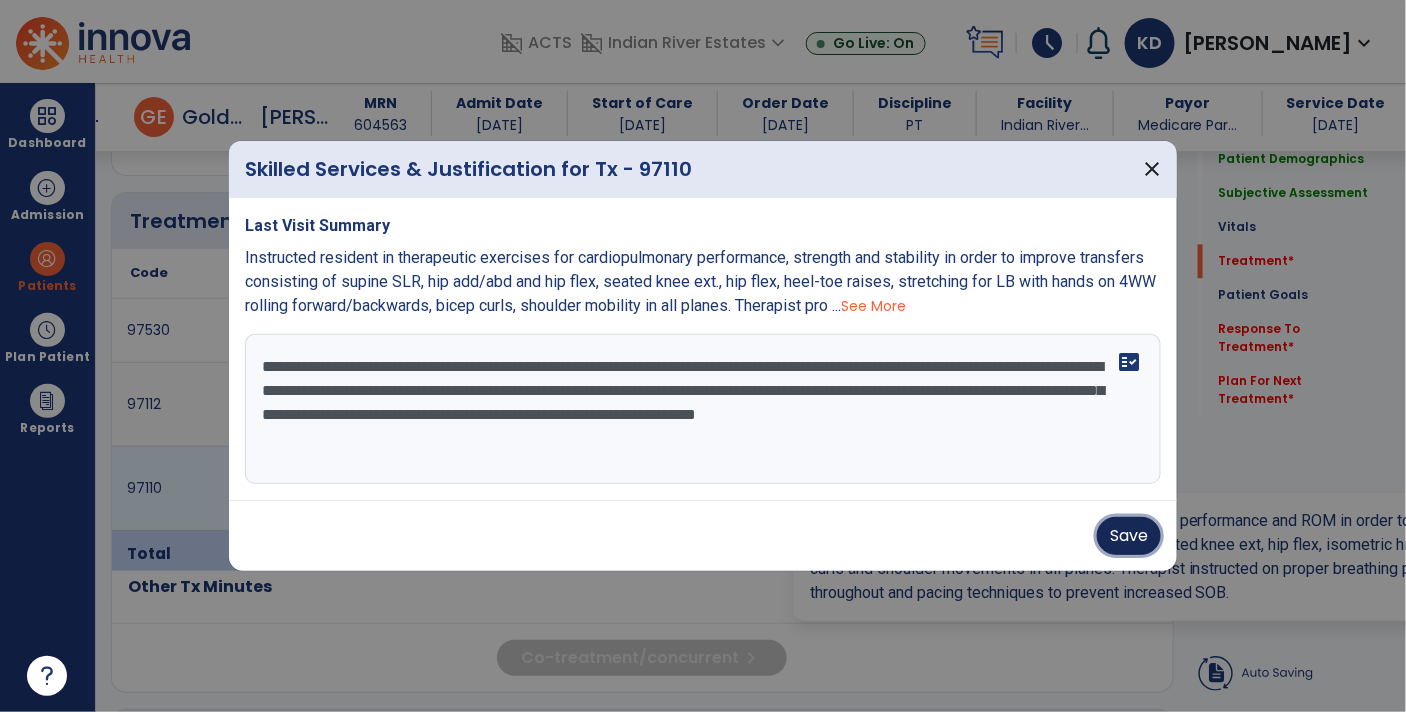 click on "Save" at bounding box center [1129, 536] 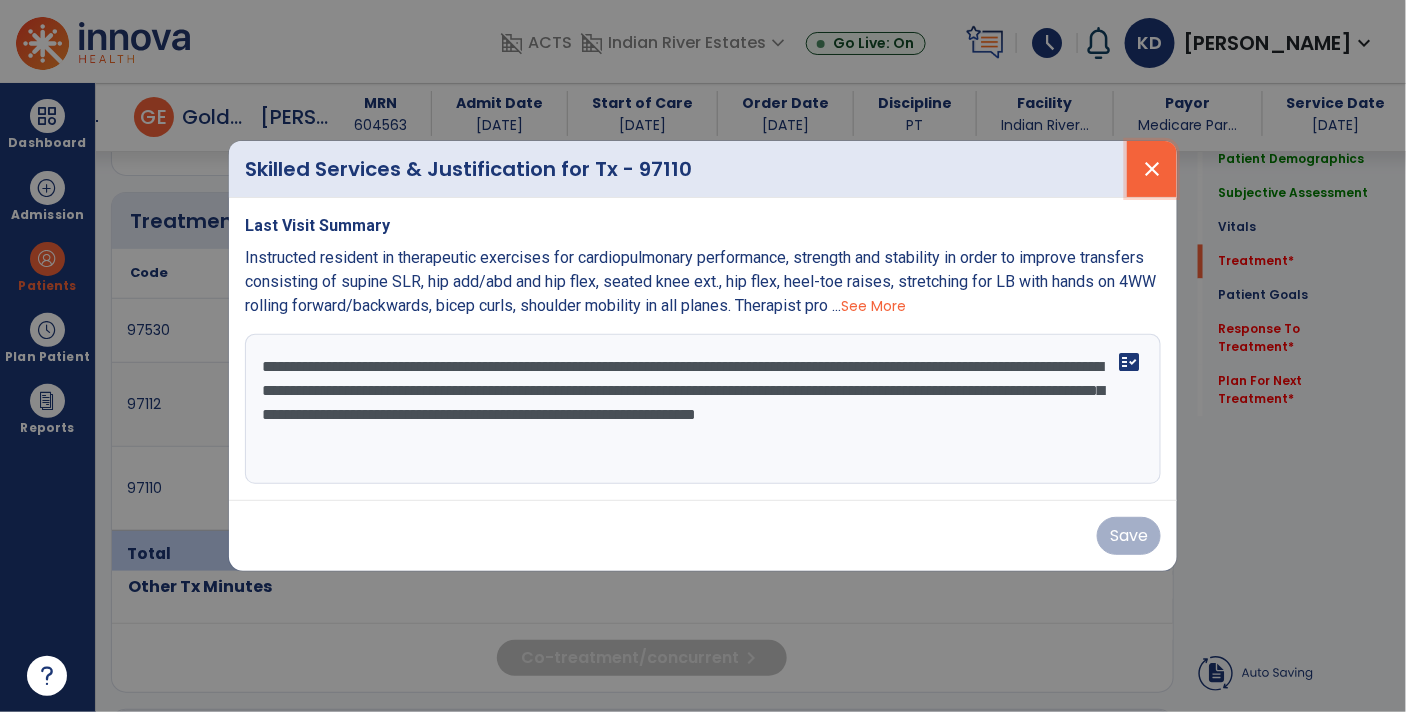 click on "close" at bounding box center (1152, 169) 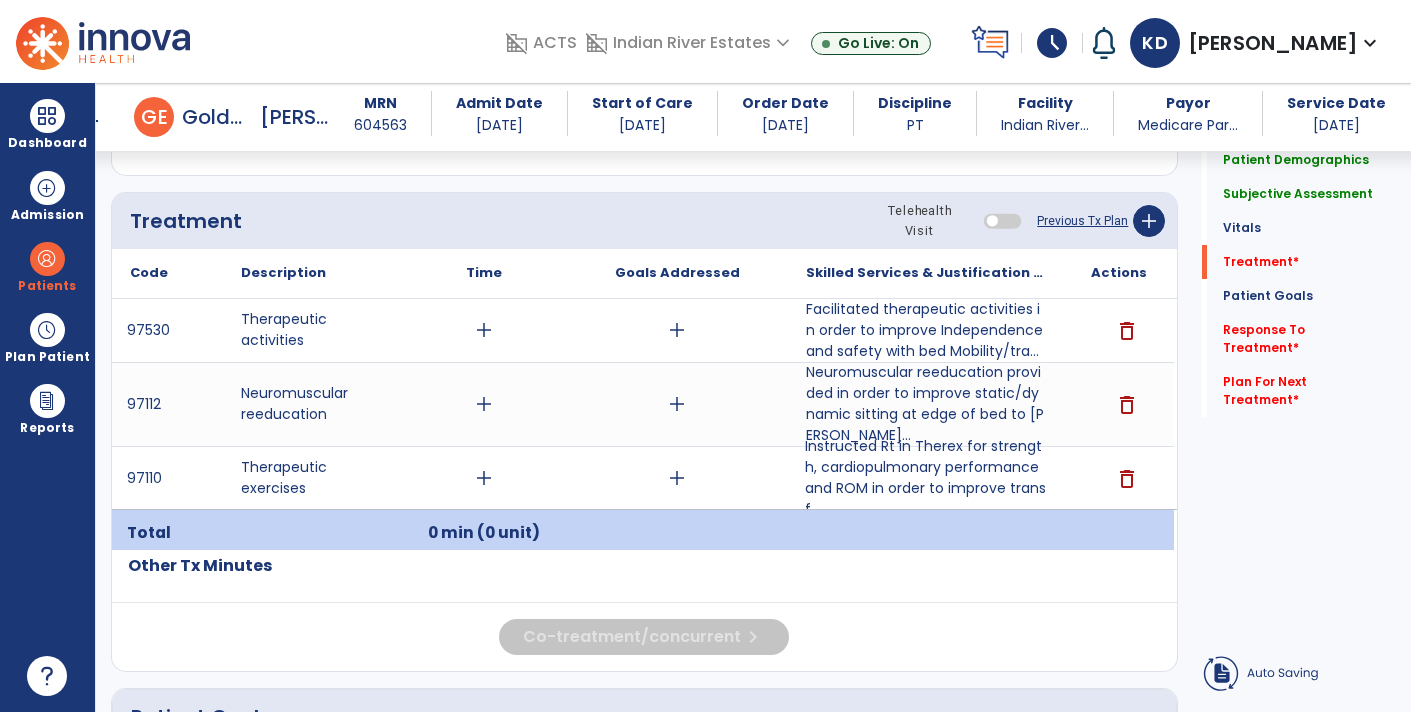 click on "Instructed Rt in Therex for strength, cardiopulmonary performance and ROM in order to improve transf..." at bounding box center [926, 478] 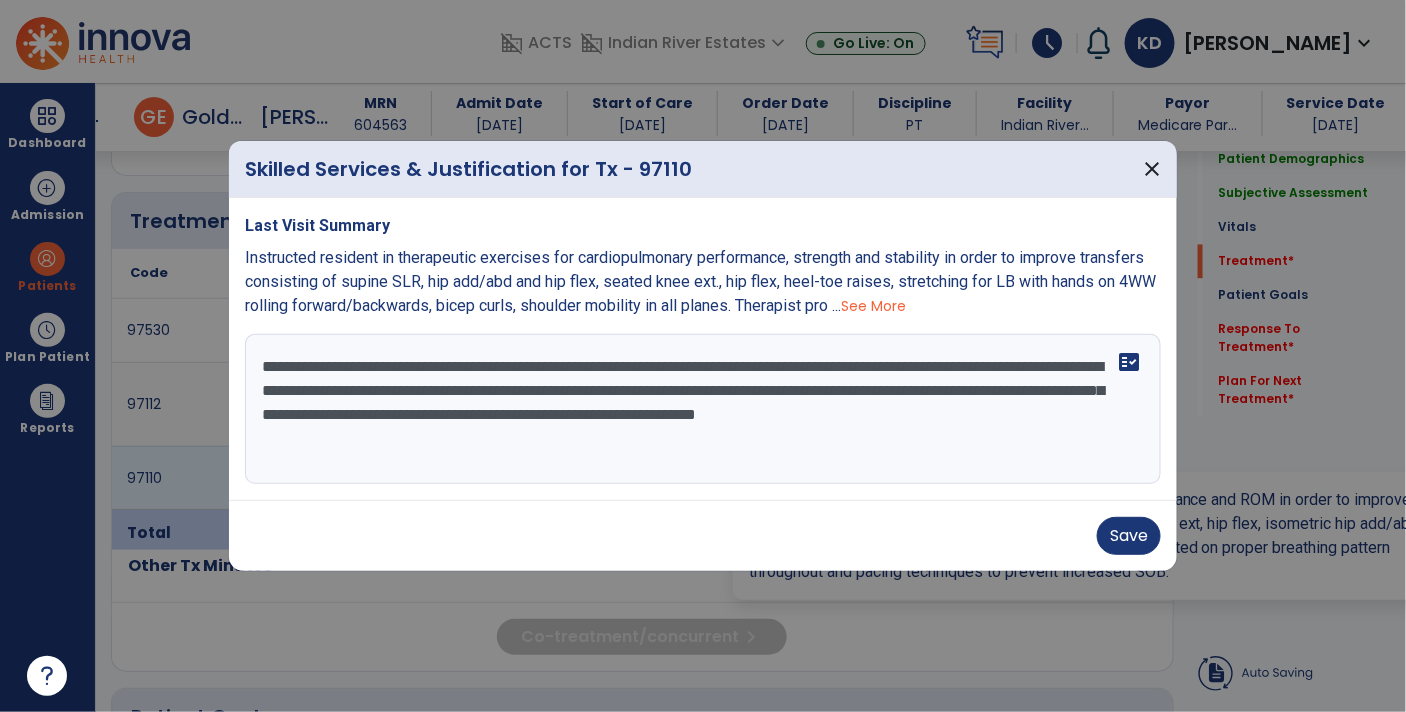 scroll, scrollTop: 1177, scrollLeft: 0, axis: vertical 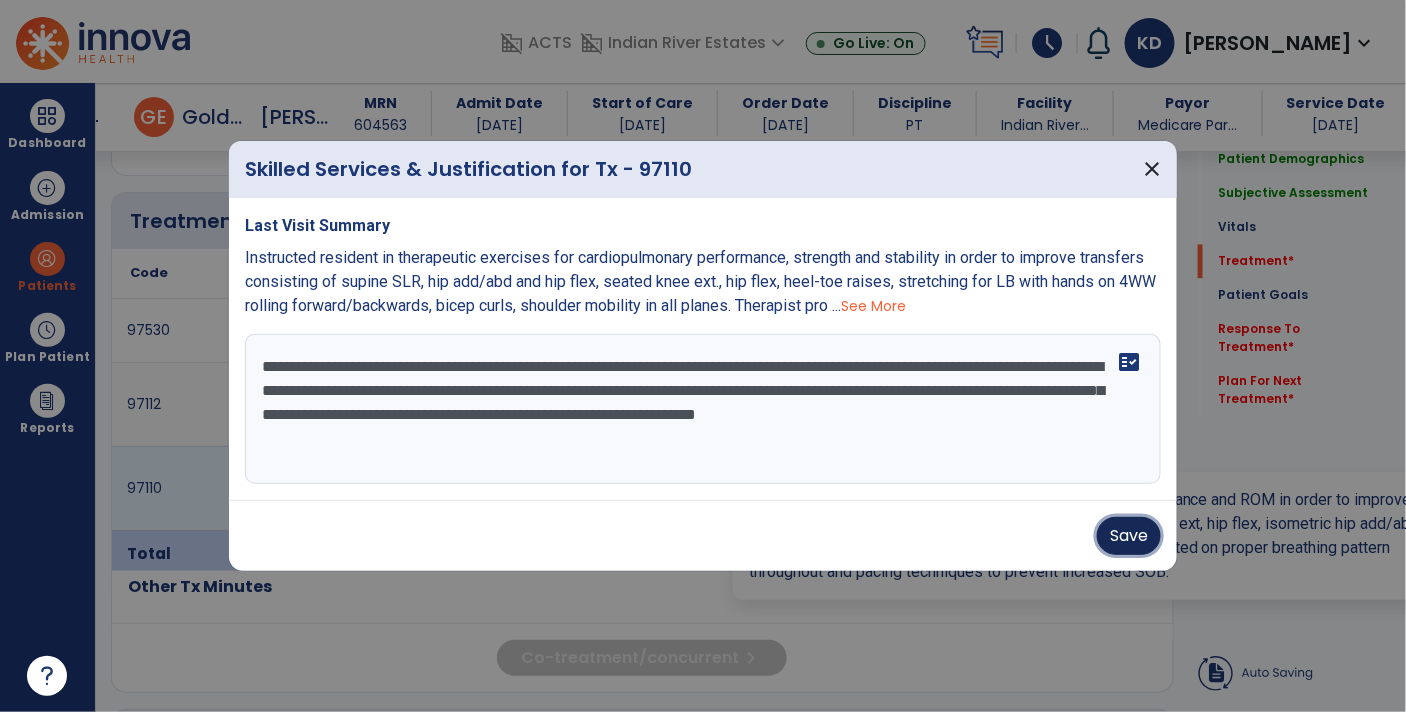 click on "Save" at bounding box center [1129, 536] 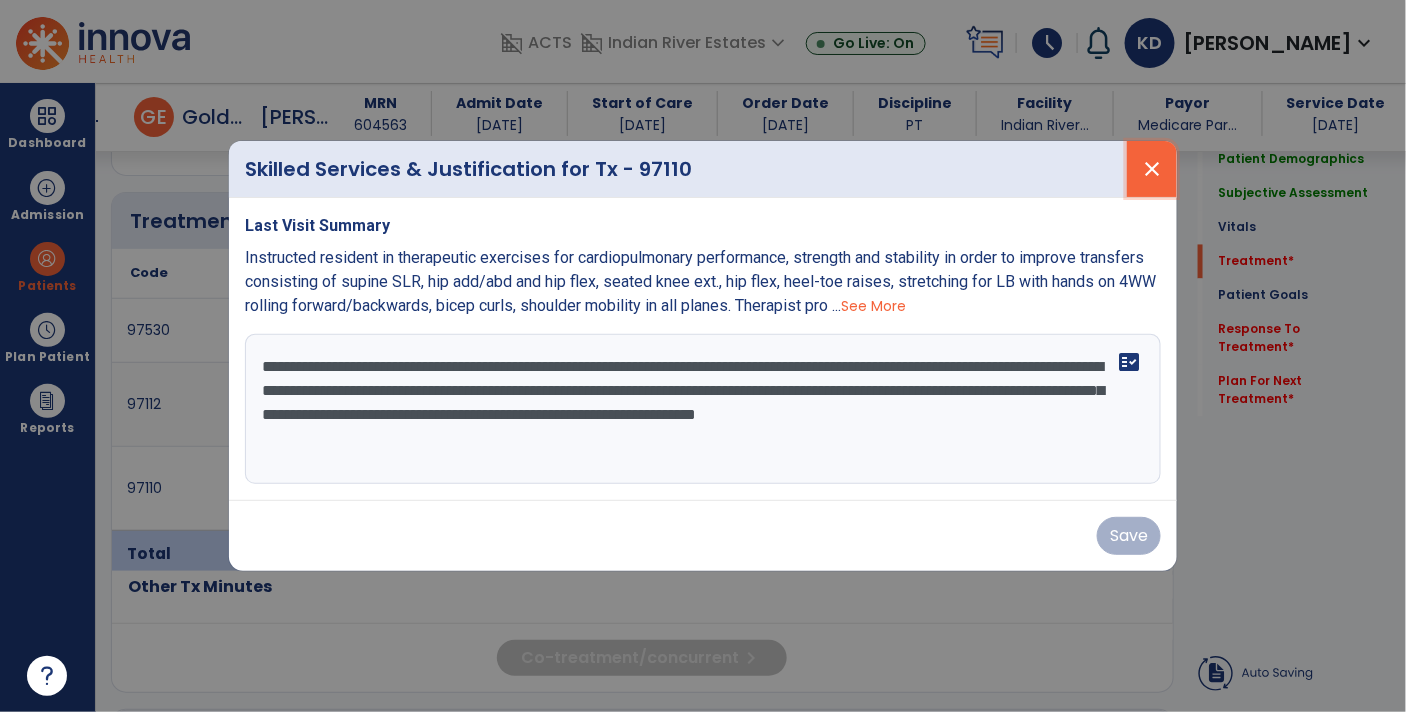 click on "close" at bounding box center [1152, 169] 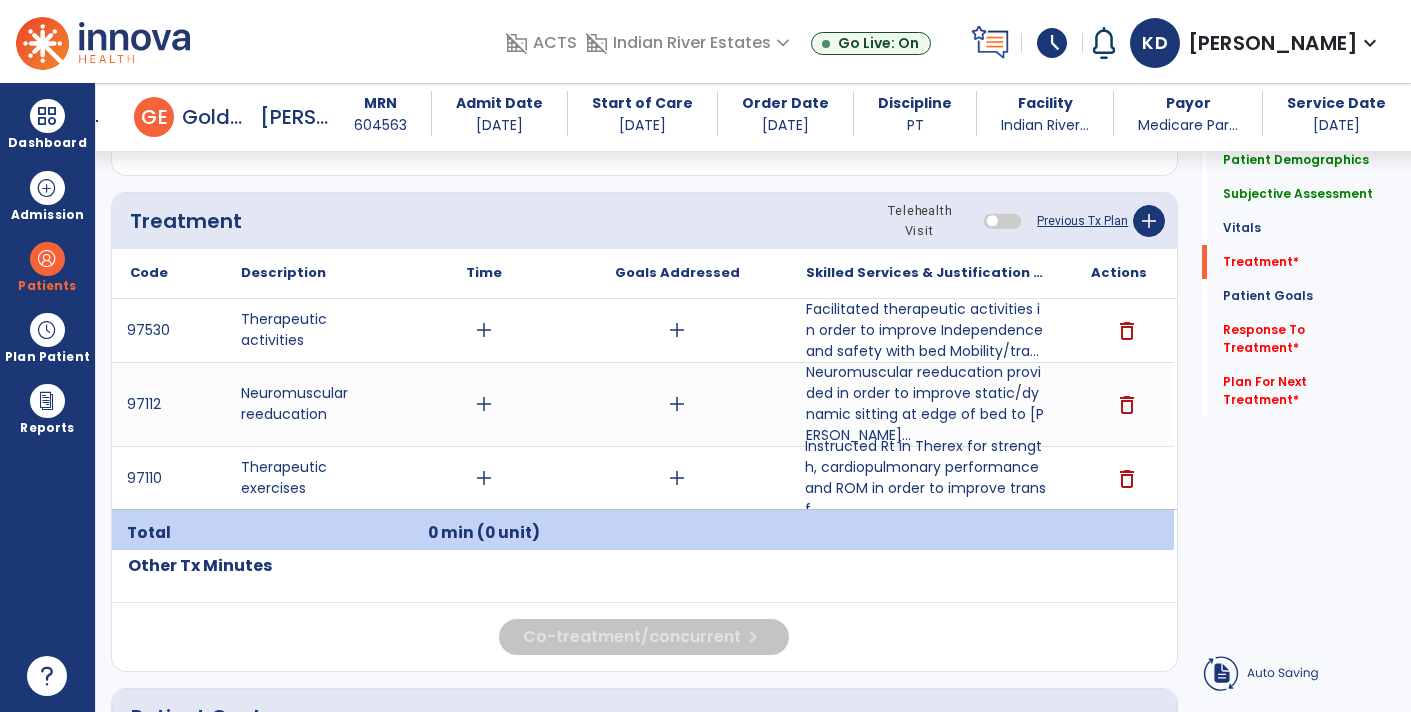 click on "Instructed Rt in Therex for strength, cardiopulmonary performance and ROM in order to improve transf..." at bounding box center (926, 478) 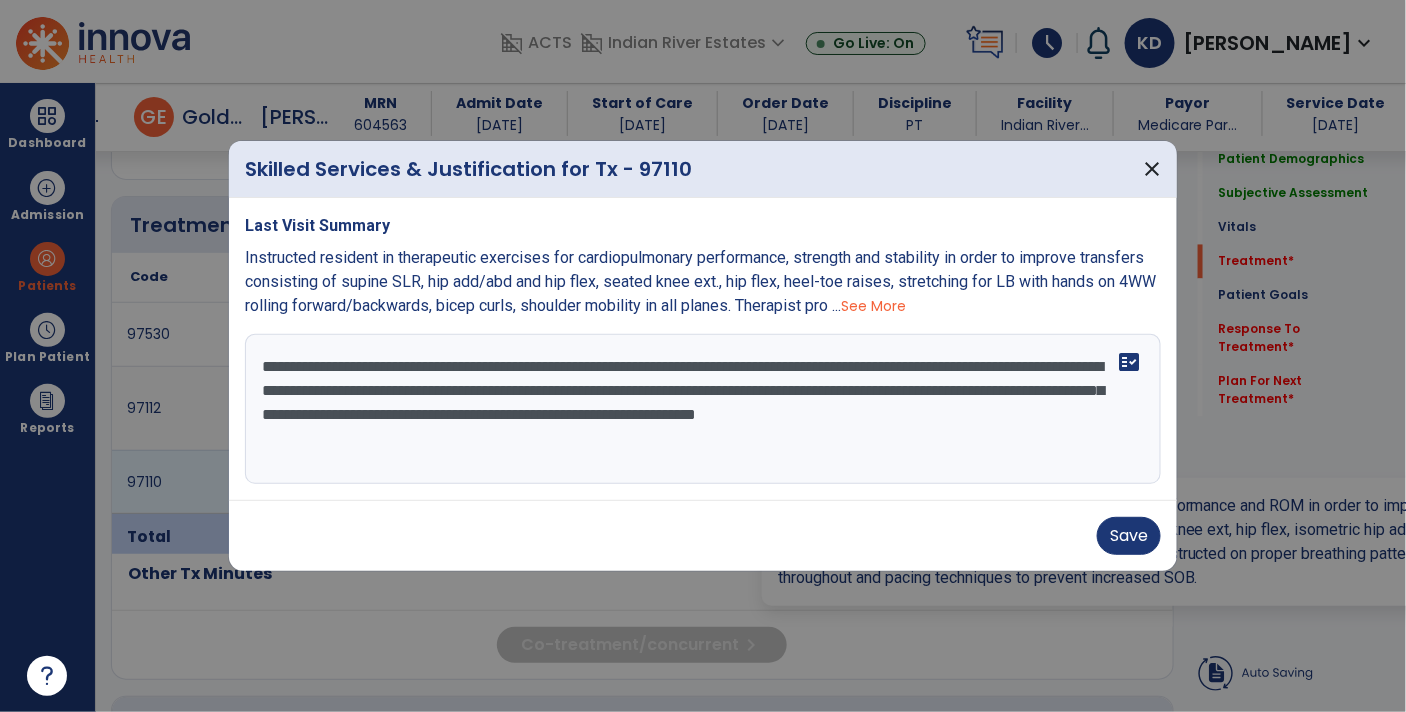 scroll, scrollTop: 1177, scrollLeft: 0, axis: vertical 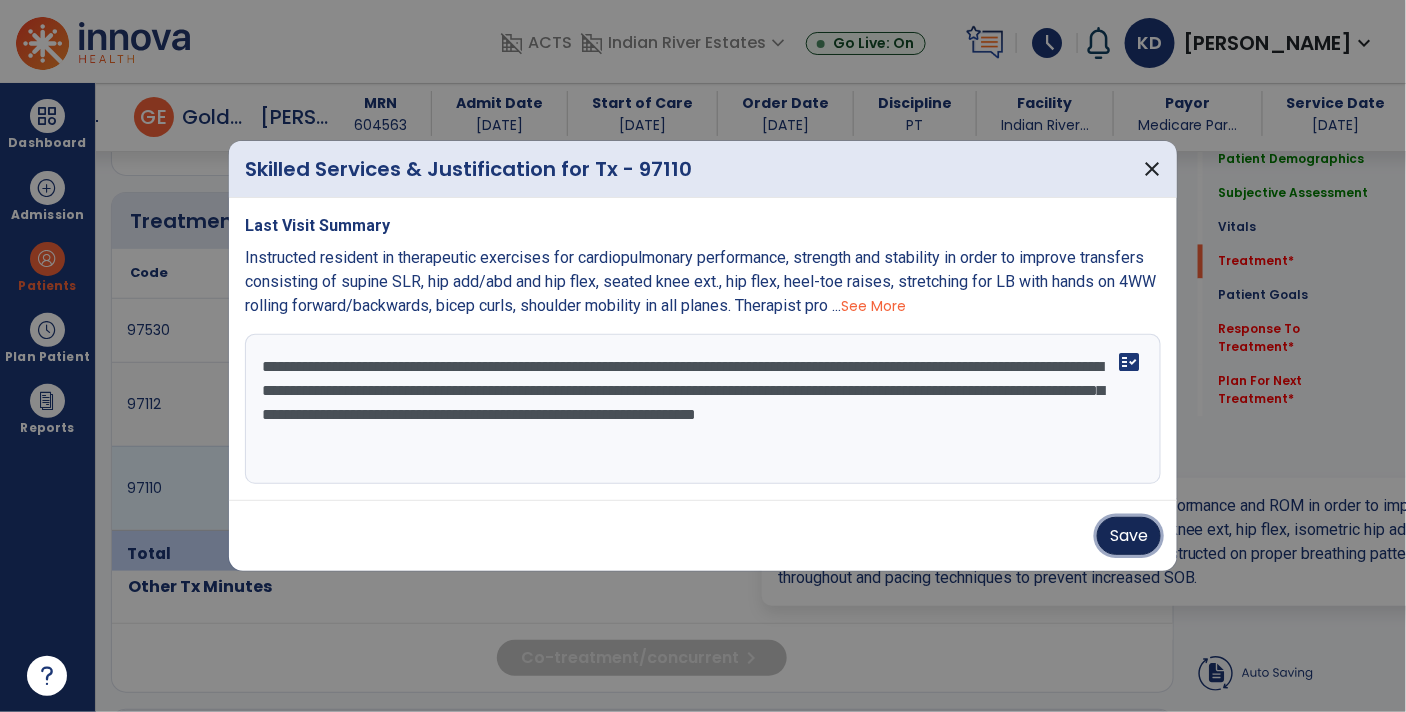 click on "Save" at bounding box center [1129, 536] 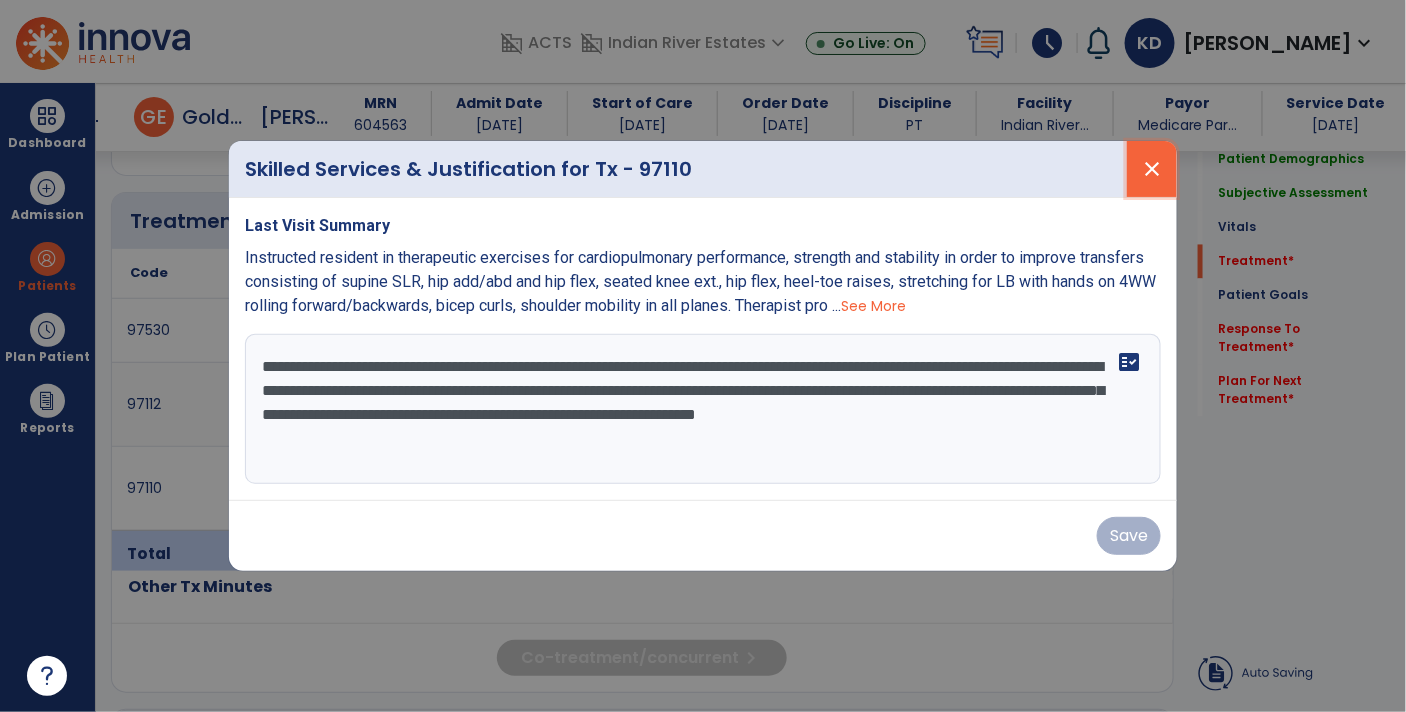 click on "close" at bounding box center [1152, 169] 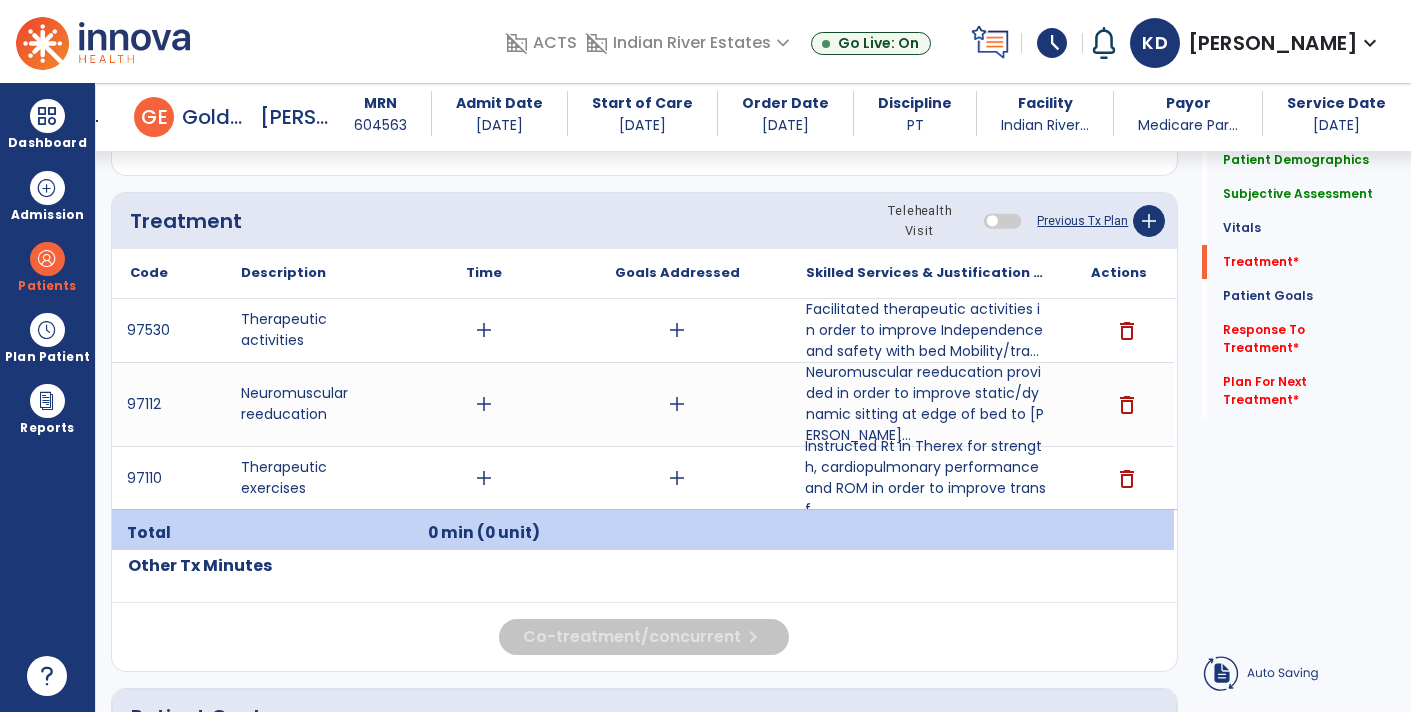 click on "Instructed Rt in Therex for strength, cardiopulmonary performance and ROM in order to improve transf..." at bounding box center [926, 478] 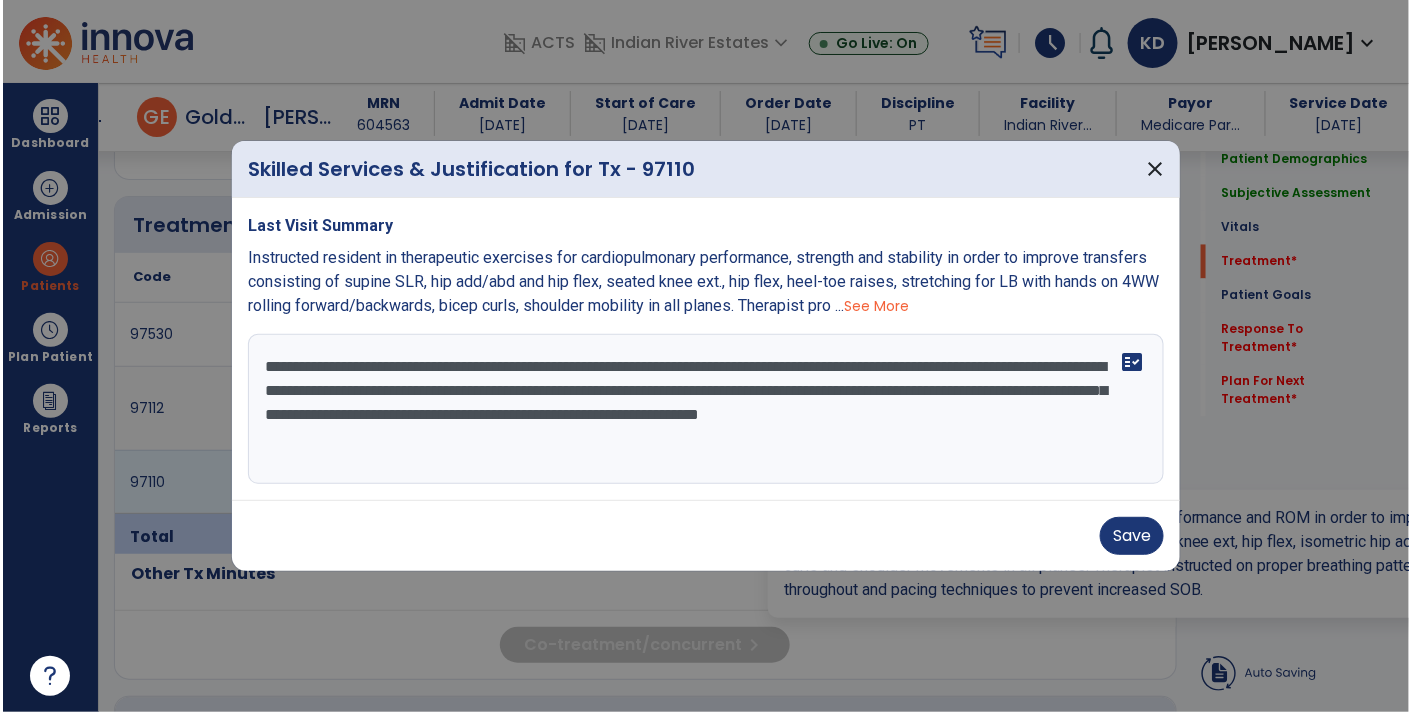 scroll, scrollTop: 1177, scrollLeft: 0, axis: vertical 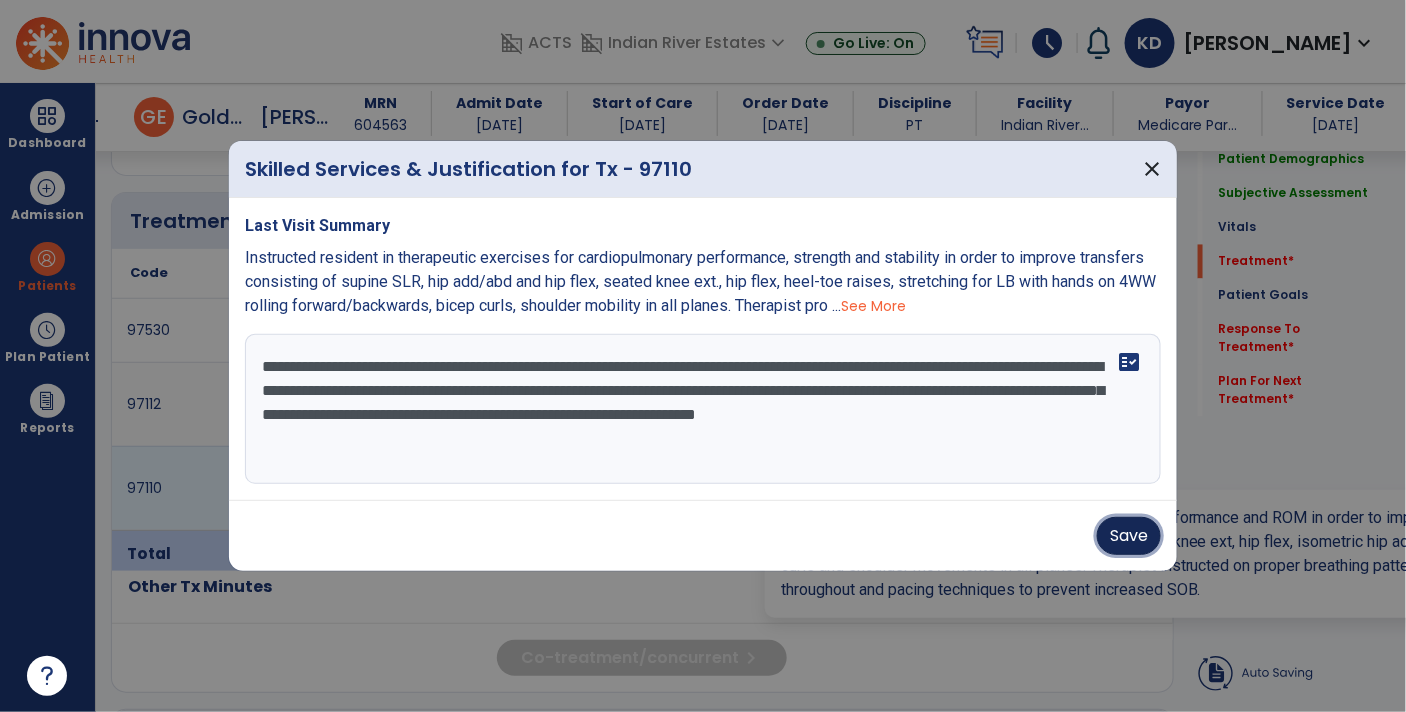 click on "Save" at bounding box center (1129, 536) 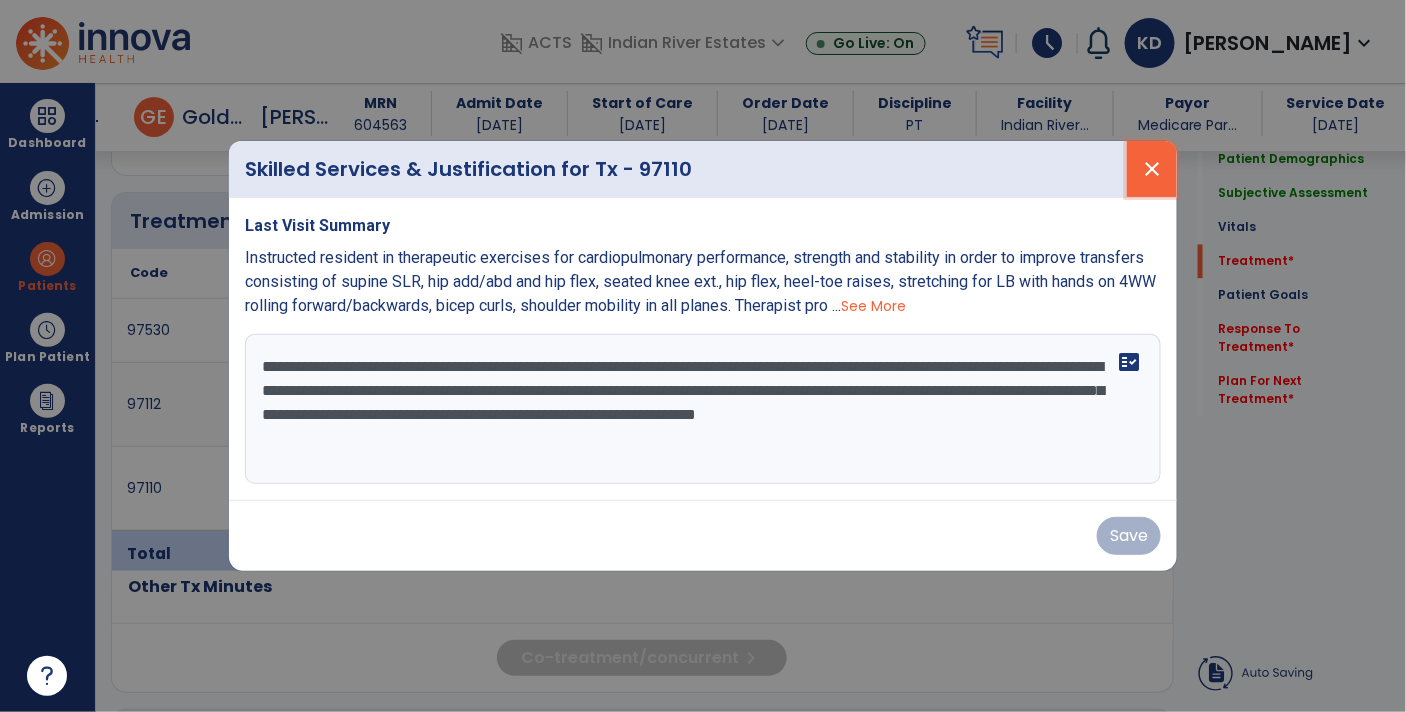 click on "close" at bounding box center (1152, 169) 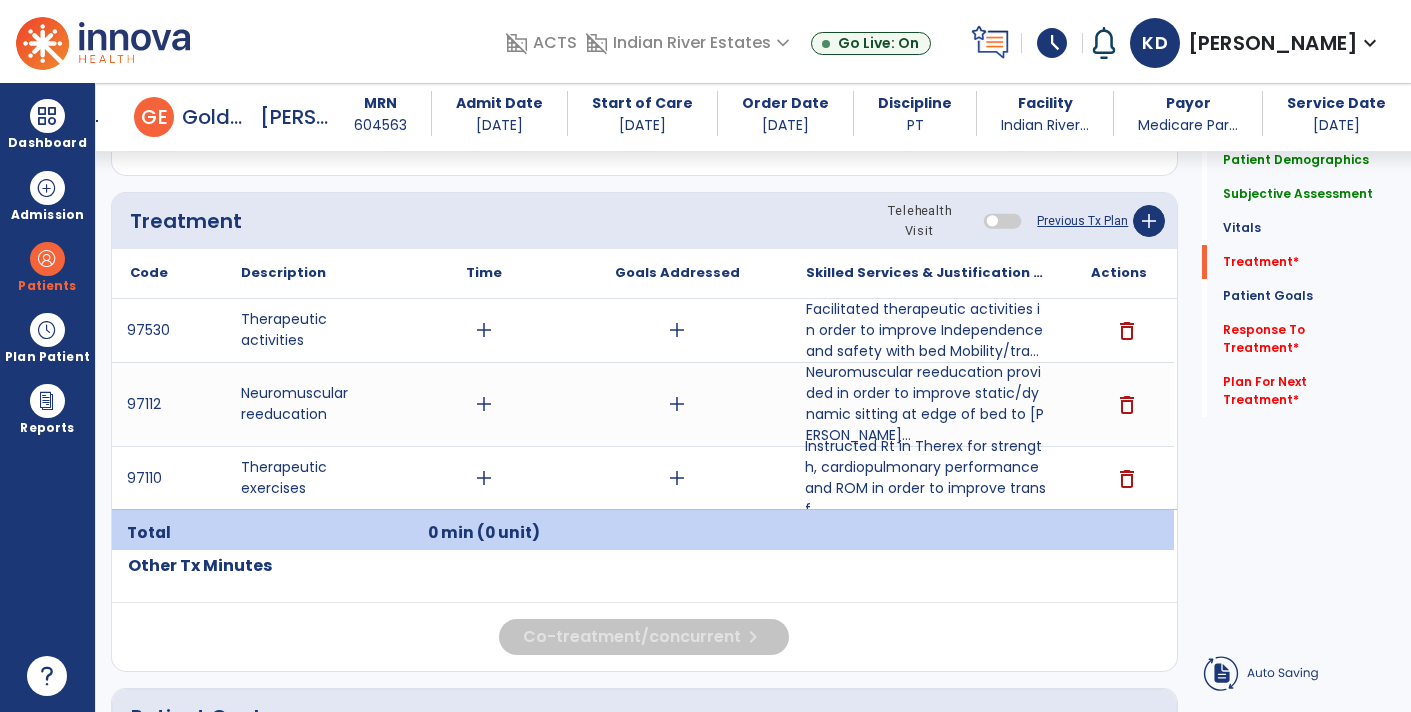 click on "add" at bounding box center [484, 330] 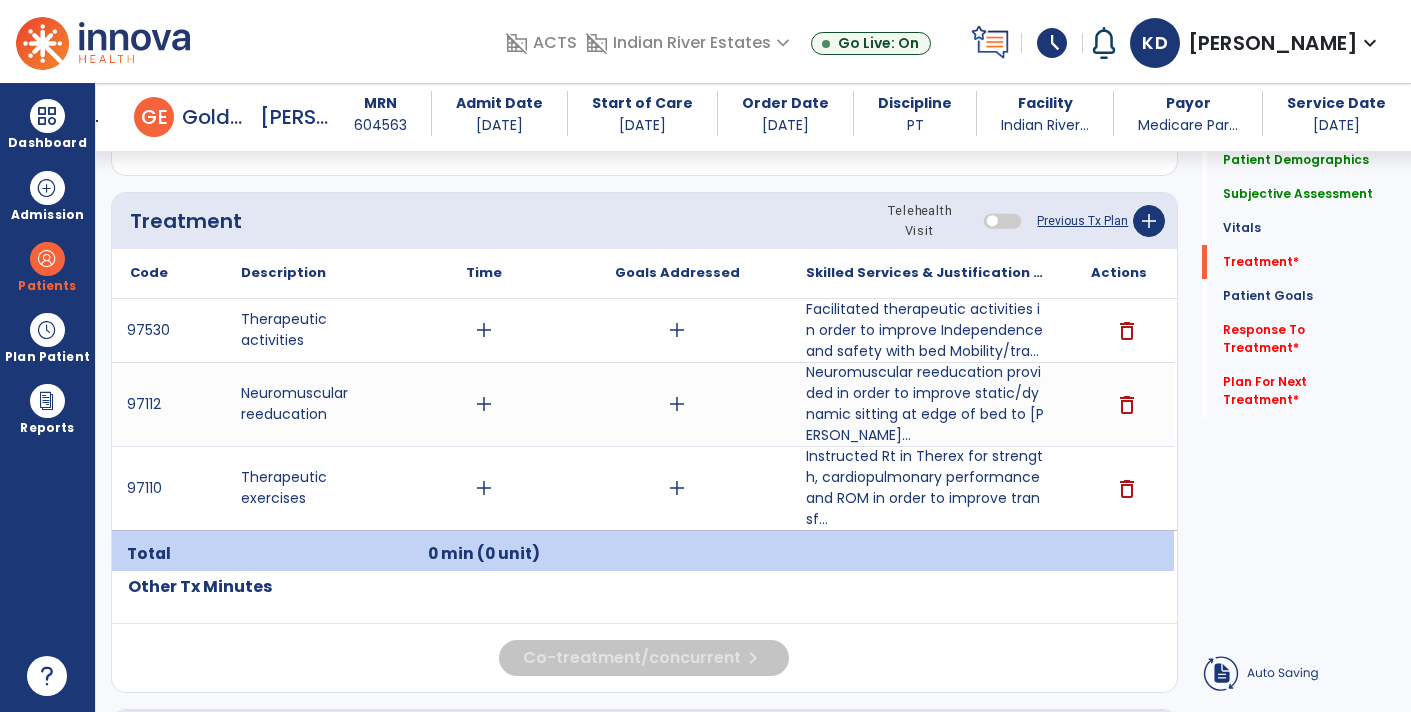 click on "add" at bounding box center (484, 488) 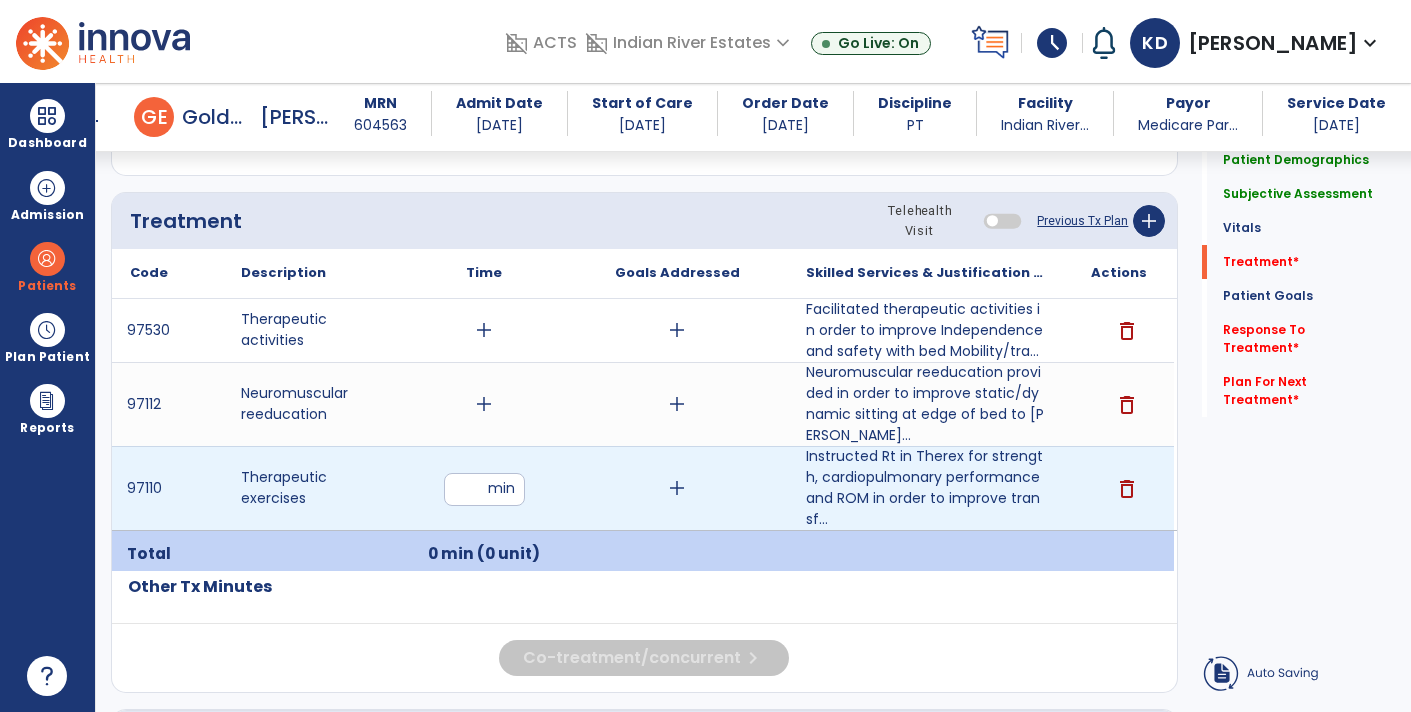 type on "**" 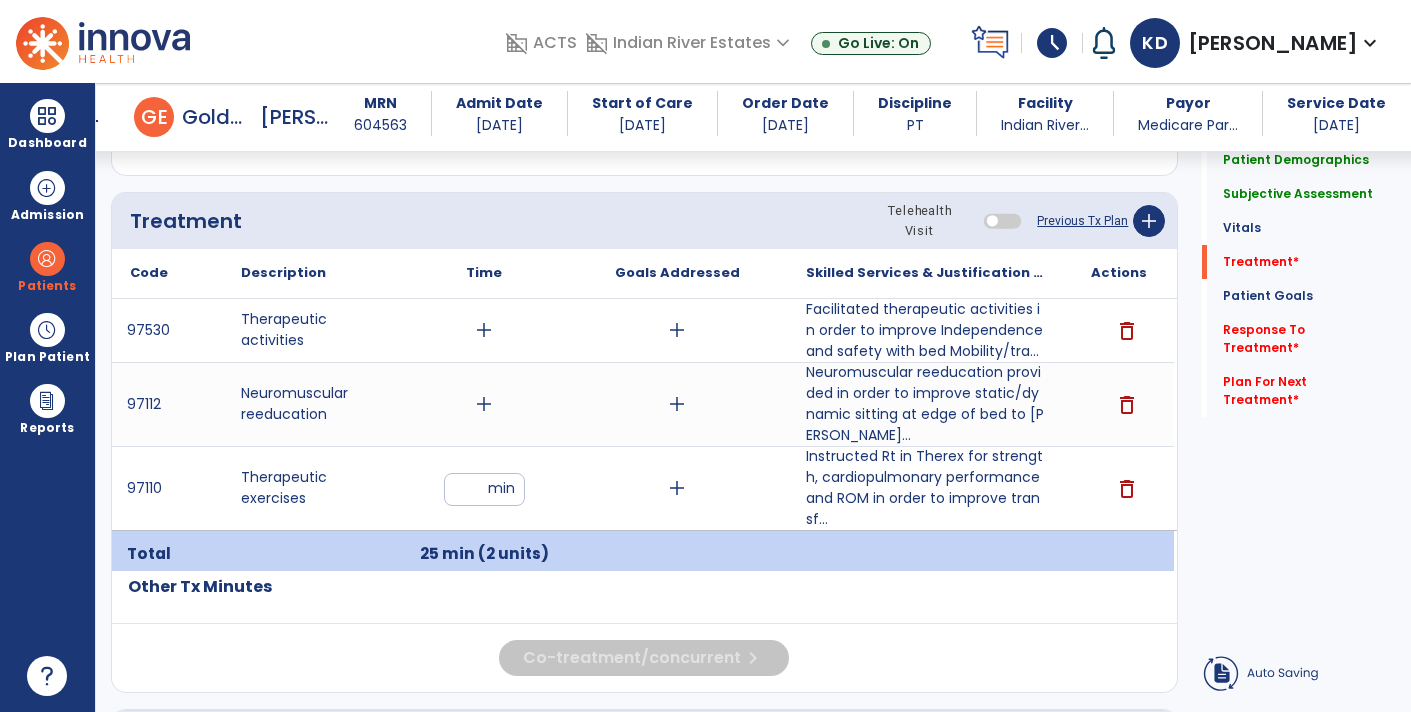 click on "add" at bounding box center (484, 404) 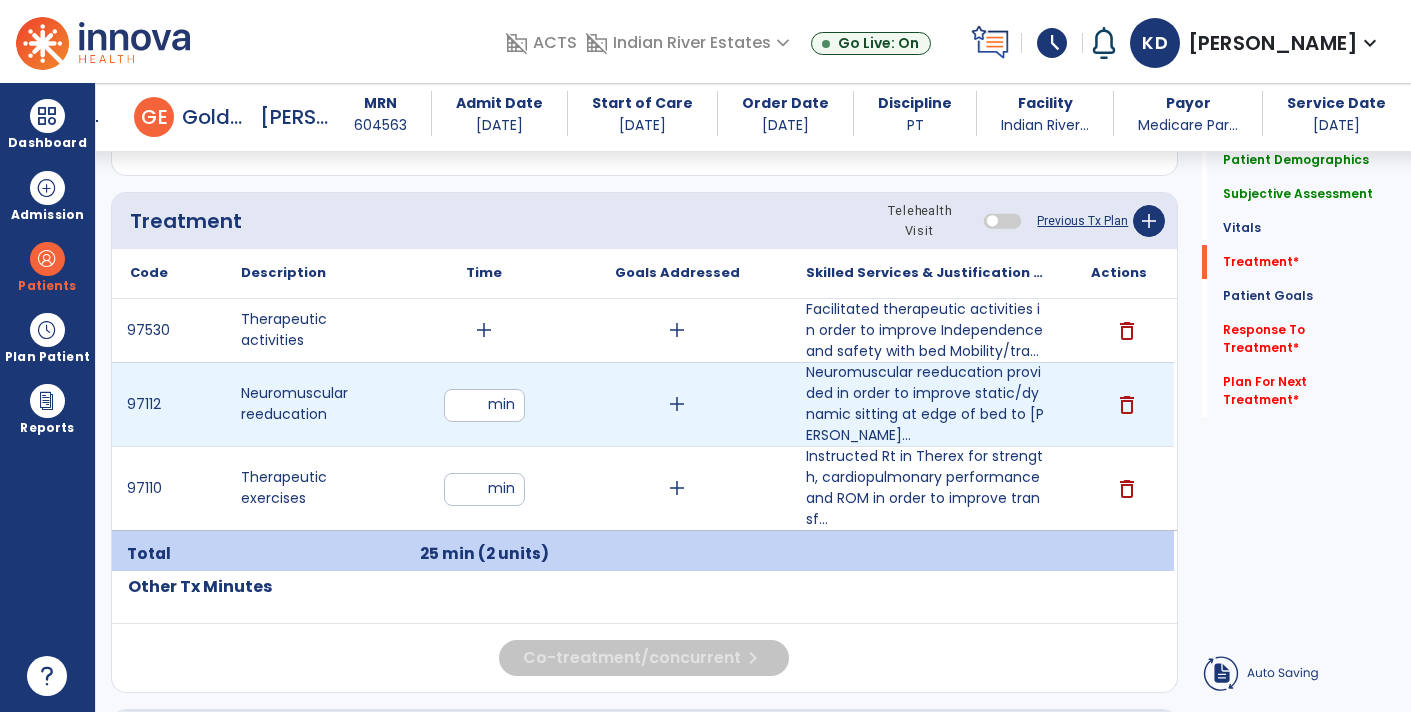 type on "**" 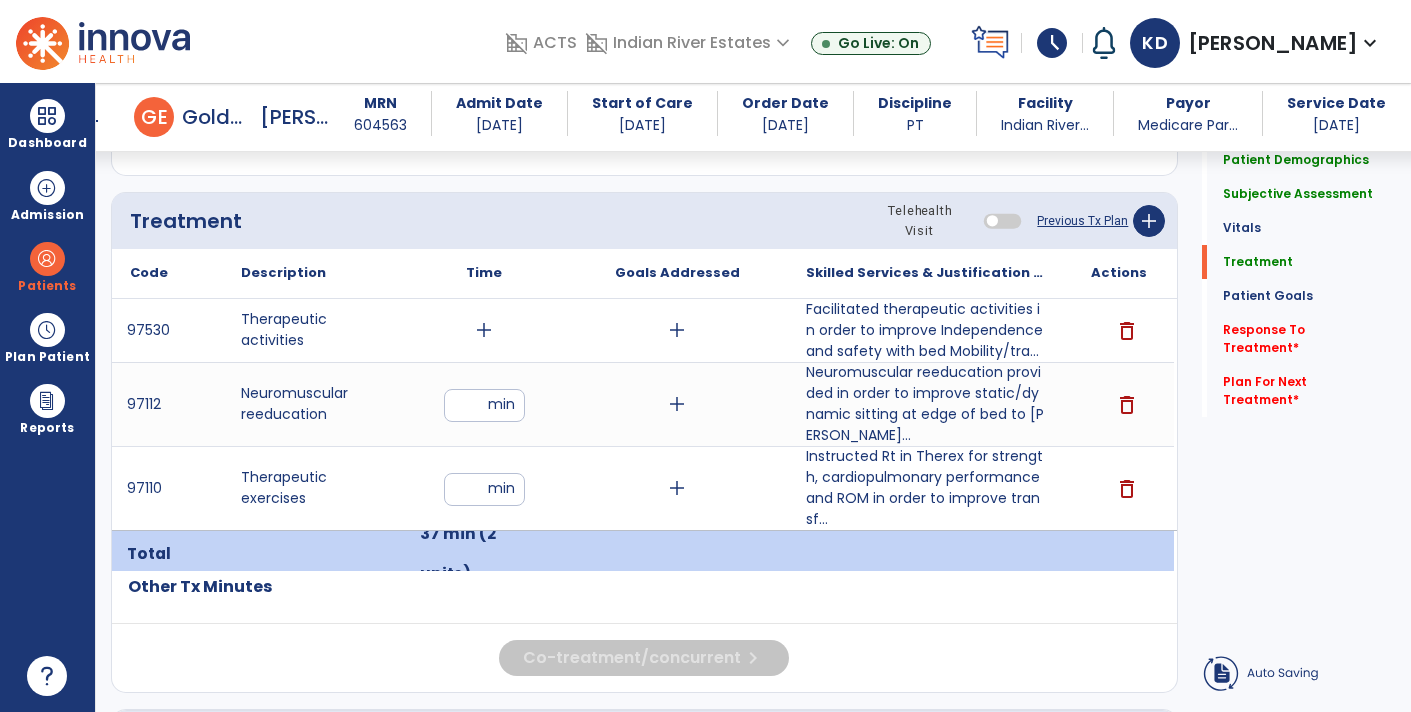 click on "add" at bounding box center [484, 330] 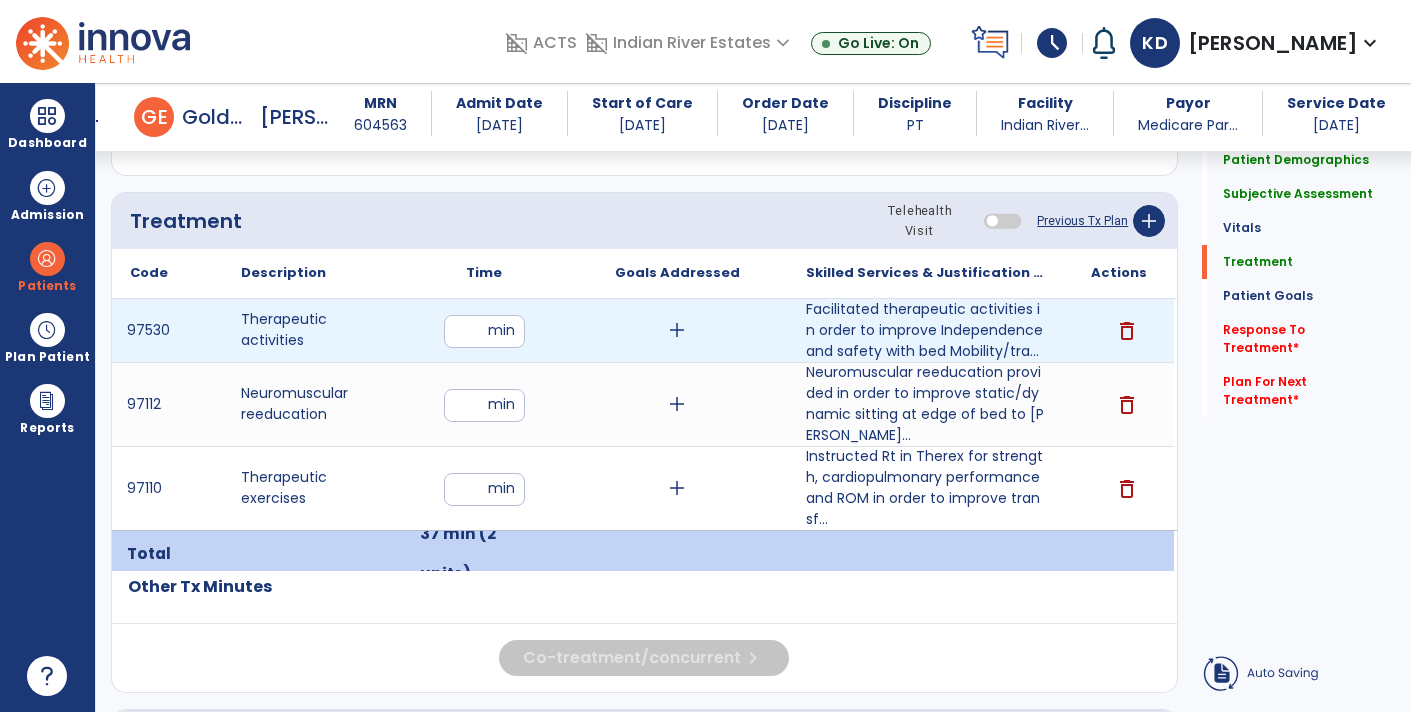 type on "**" 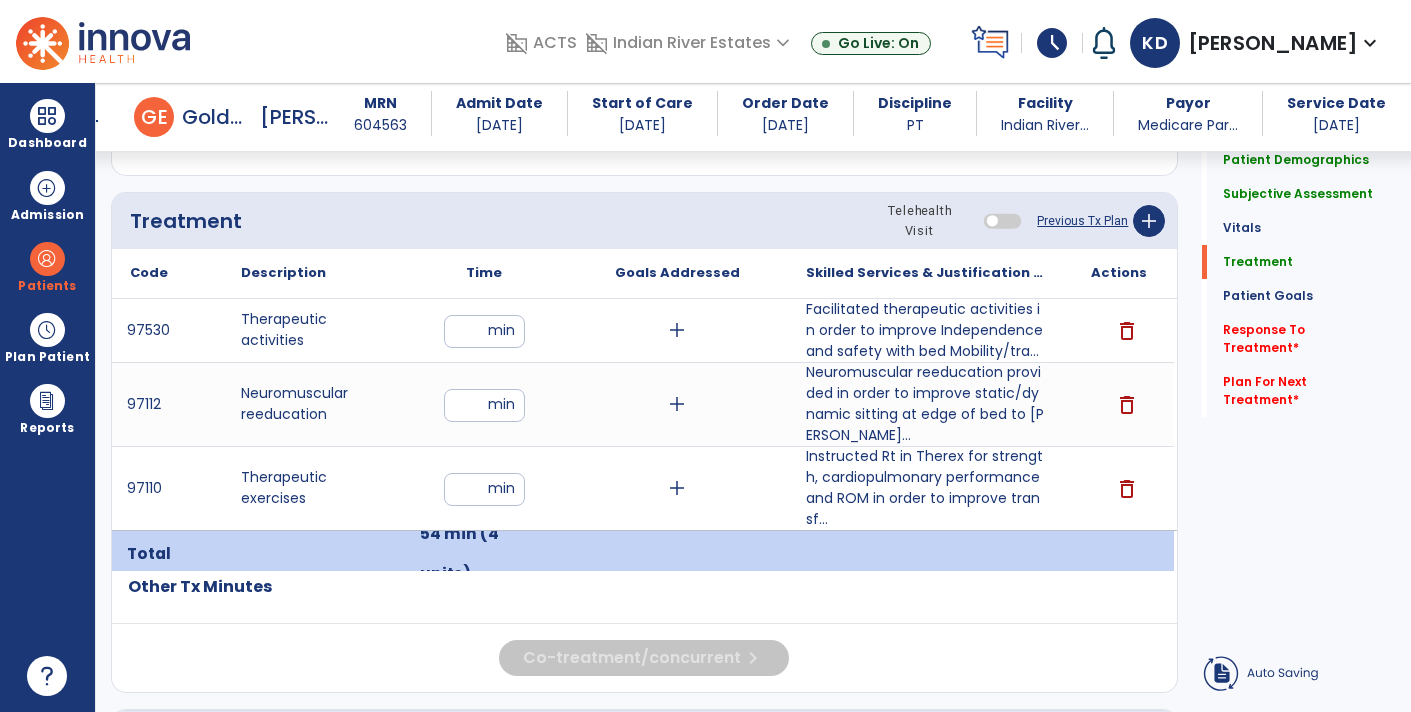 click on "**" at bounding box center [484, 331] 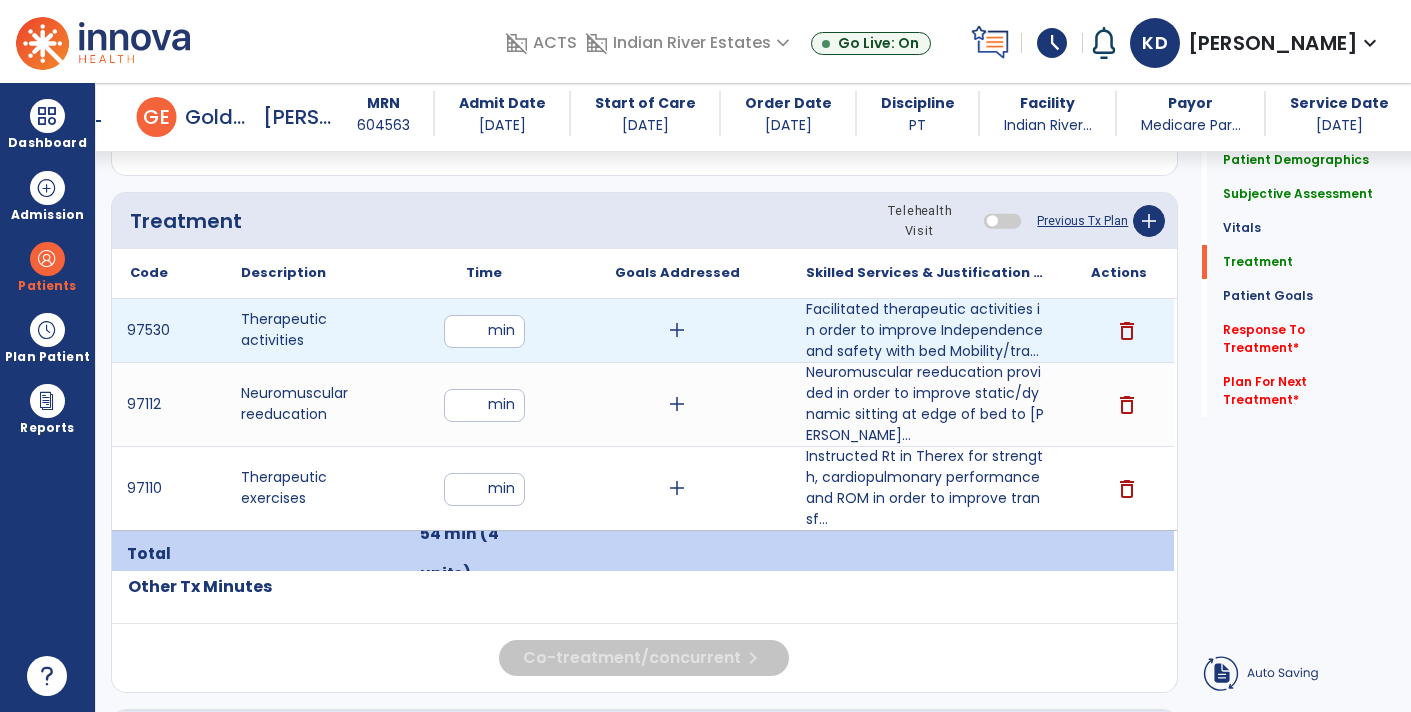 type on "**" 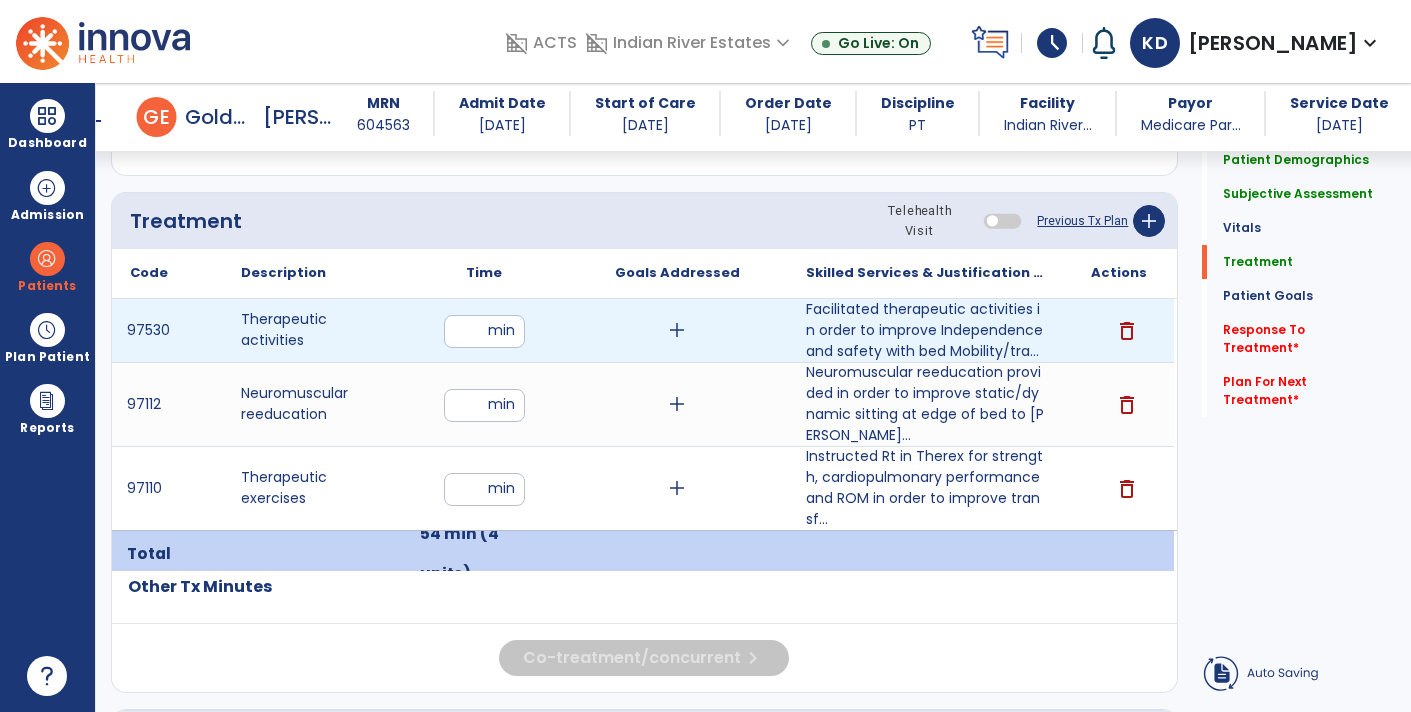 click on "Treatment Telehealth Visit  Previous Tx Plan   add
Code
Description
Time" 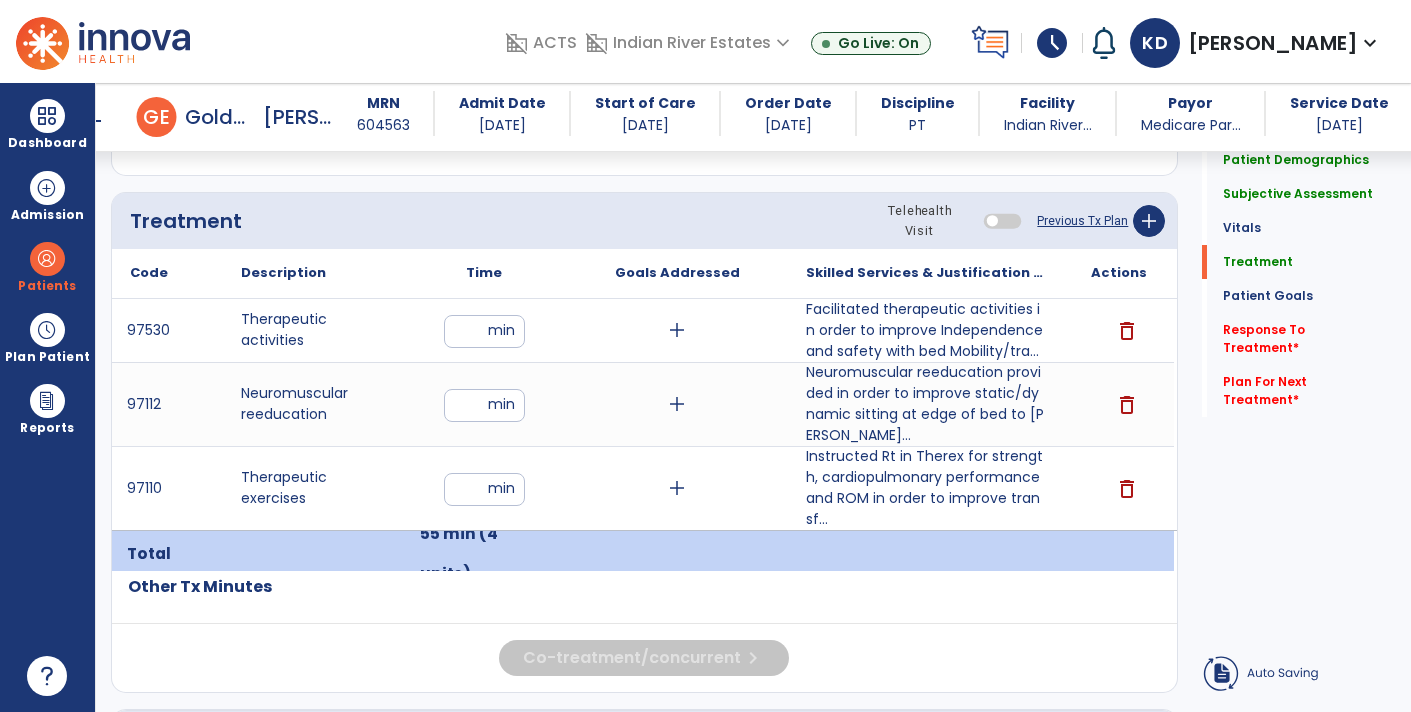 click on "**" at bounding box center [484, 405] 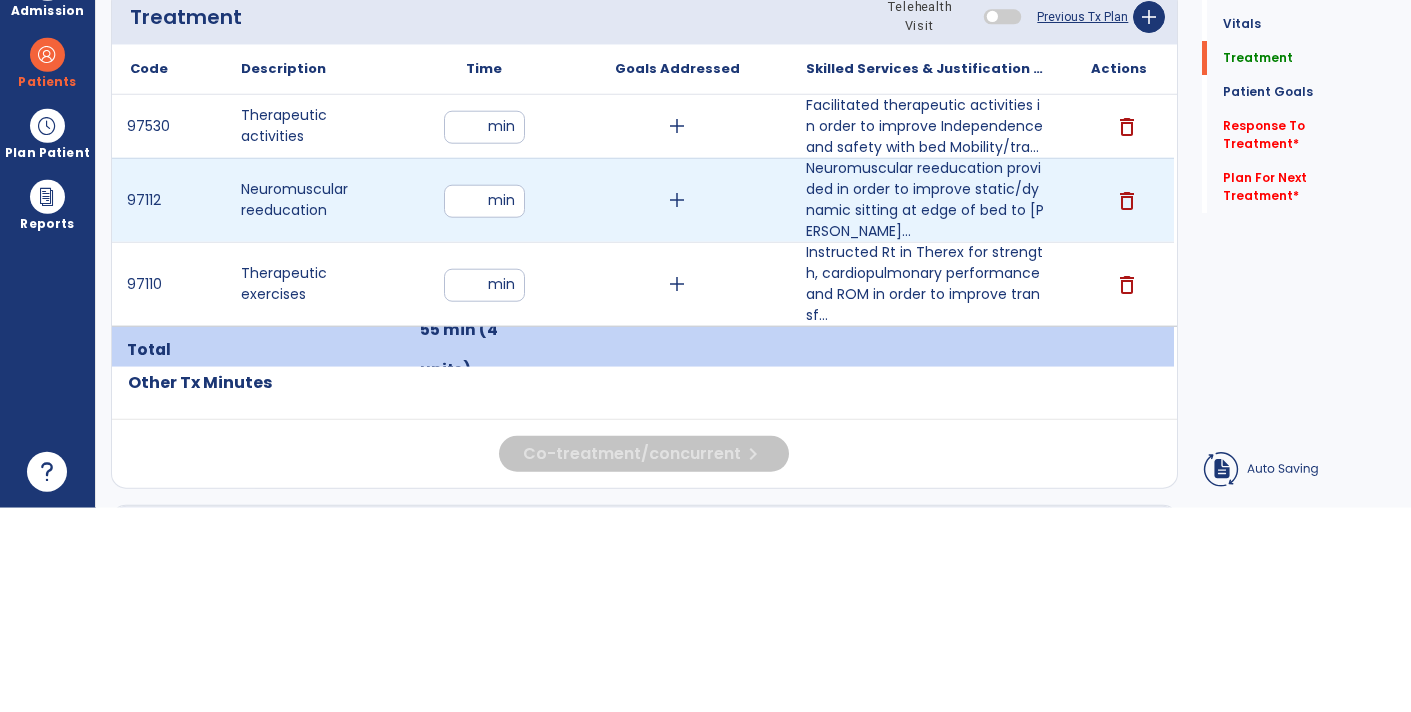type on "**" 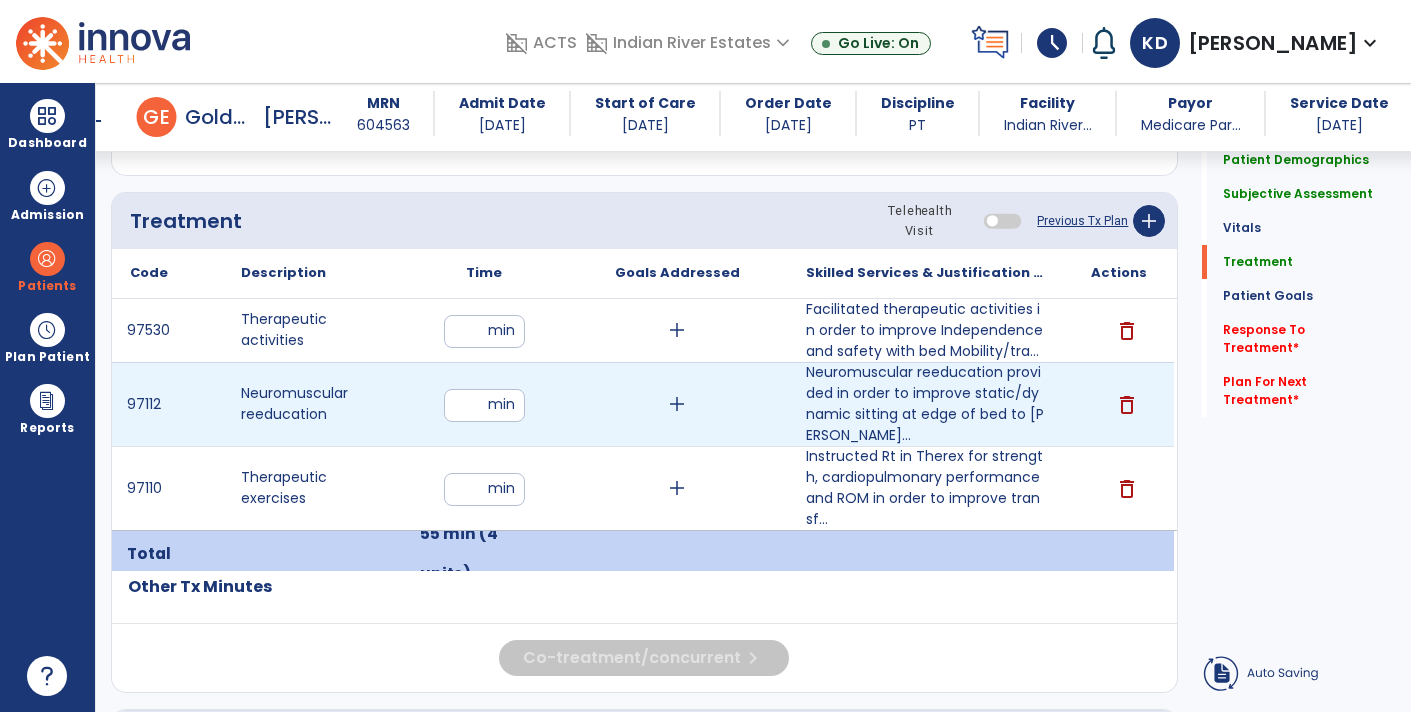 click on "Patient Demographics  Medical Diagnosis   Treatment Diagnosis   Precautions   Contraindications
Code
Description
Pdpm Clinical Category
I69.30" 